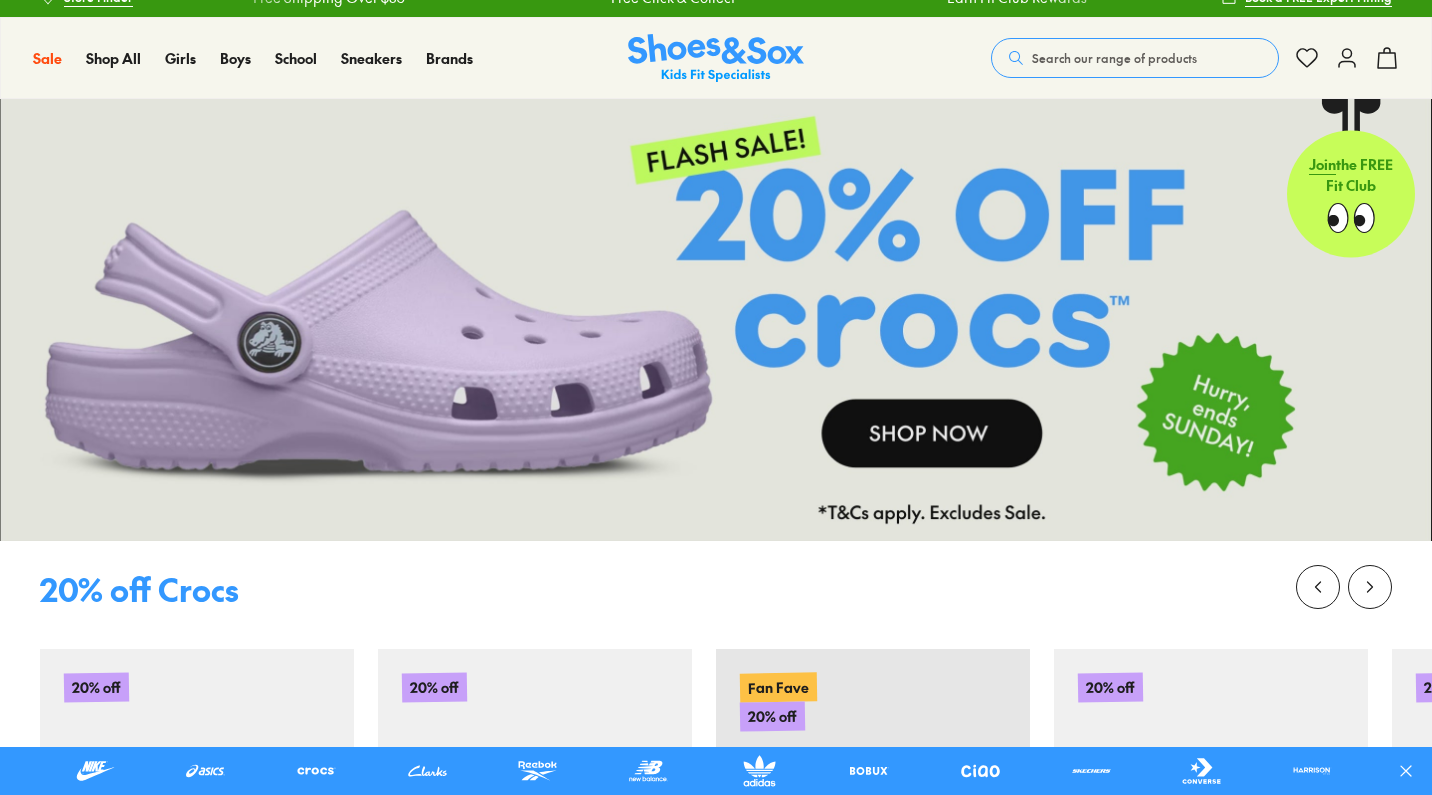 scroll, scrollTop: 23, scrollLeft: 0, axis: vertical 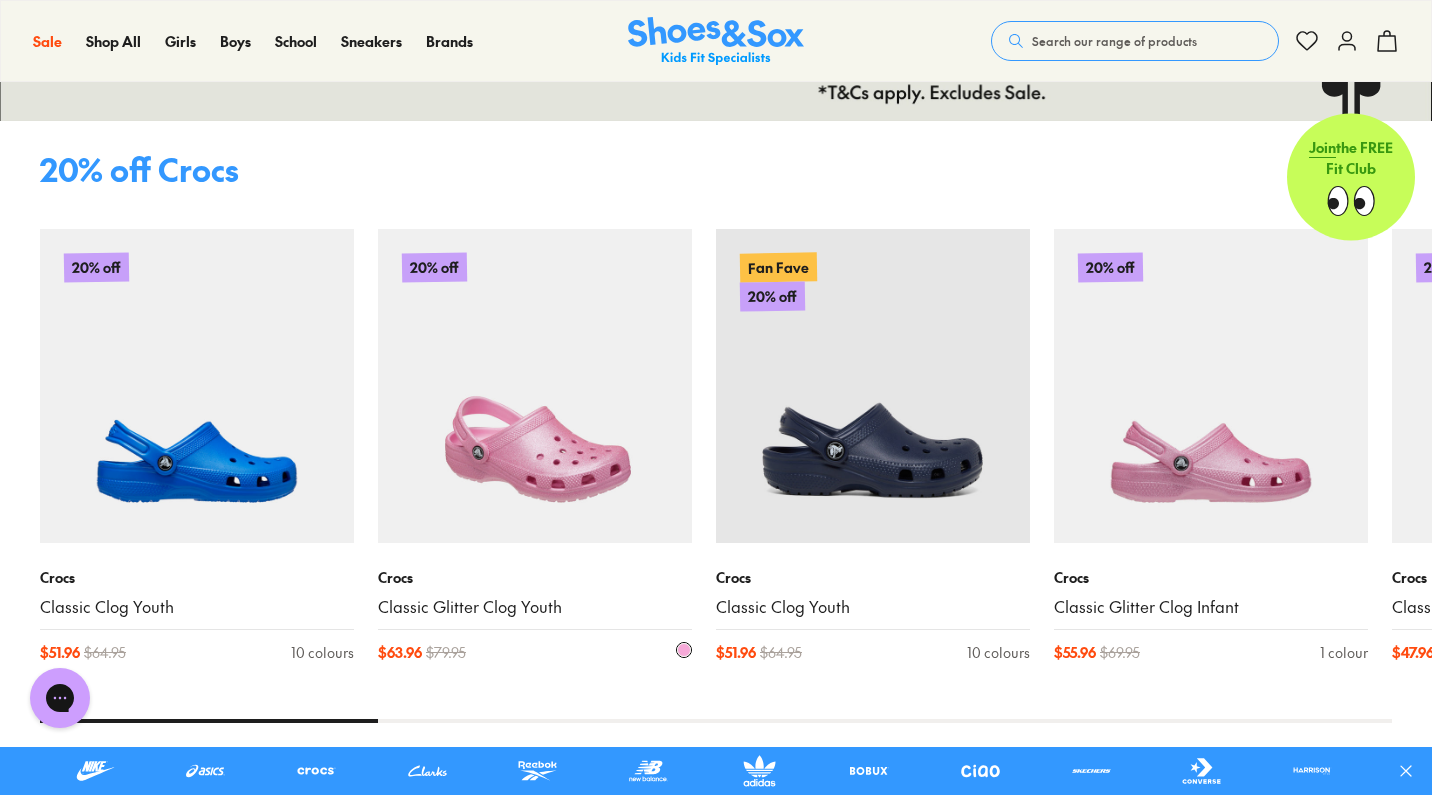 click on "Crocs" at bounding box center [535, 577] 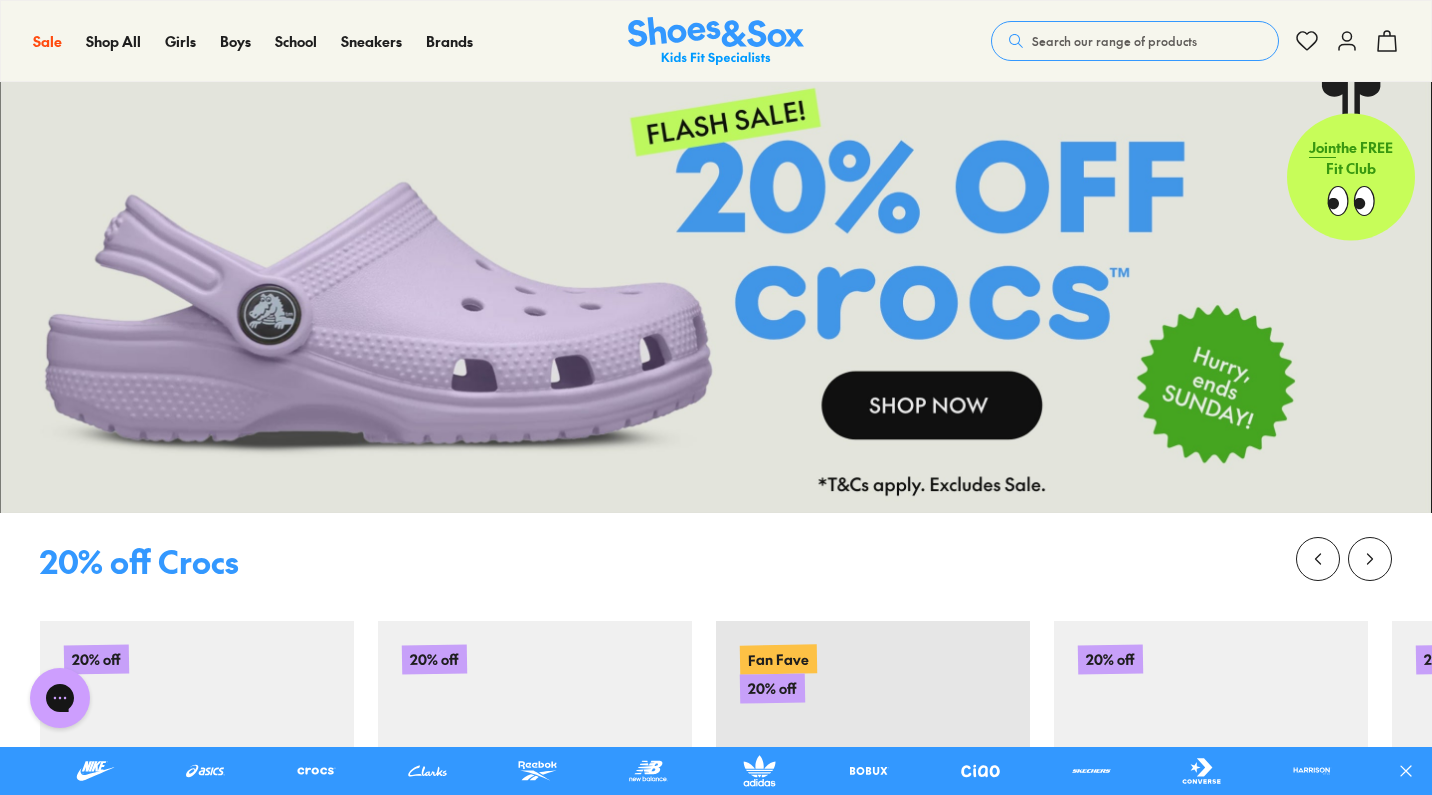 scroll, scrollTop: 46, scrollLeft: 0, axis: vertical 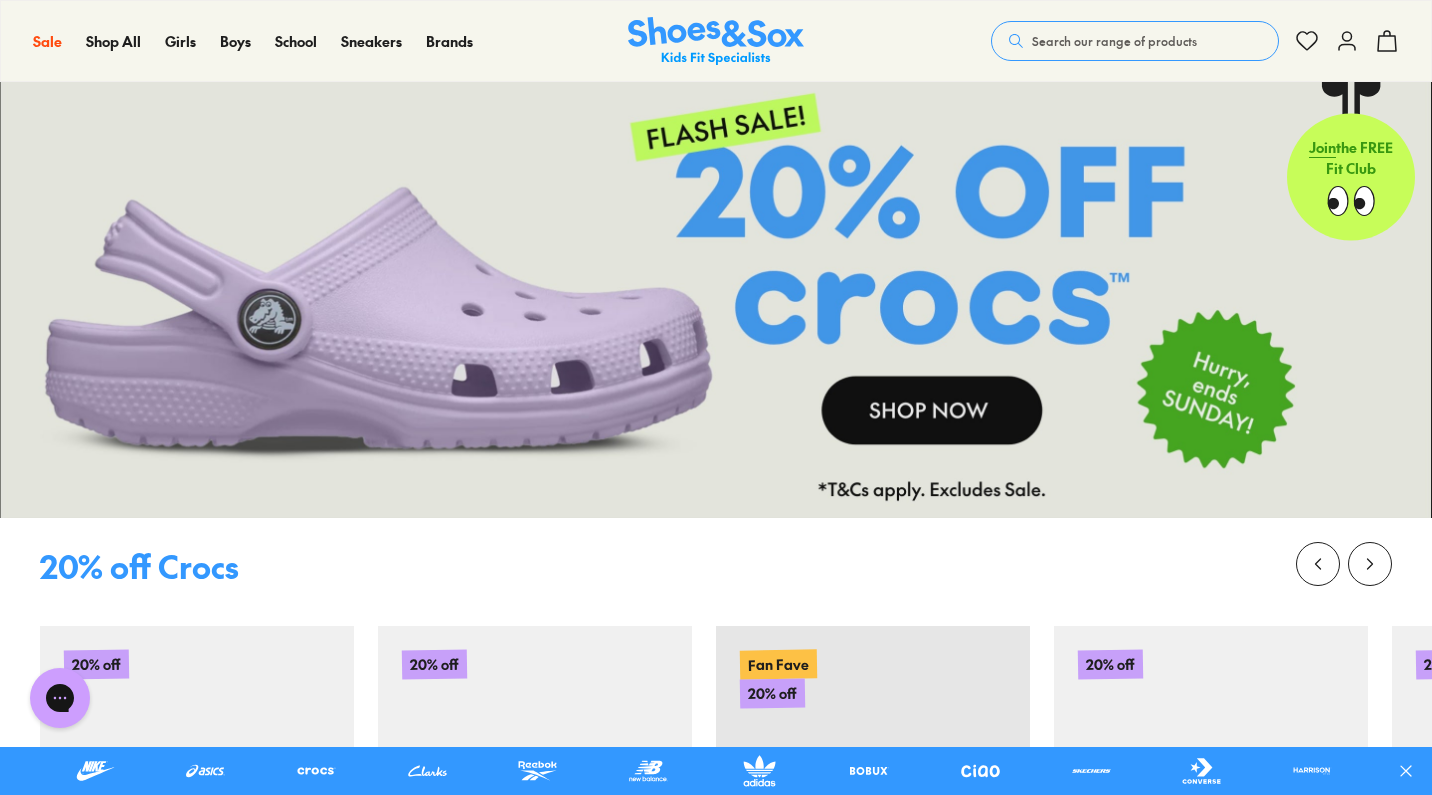 click at bounding box center (716, 297) 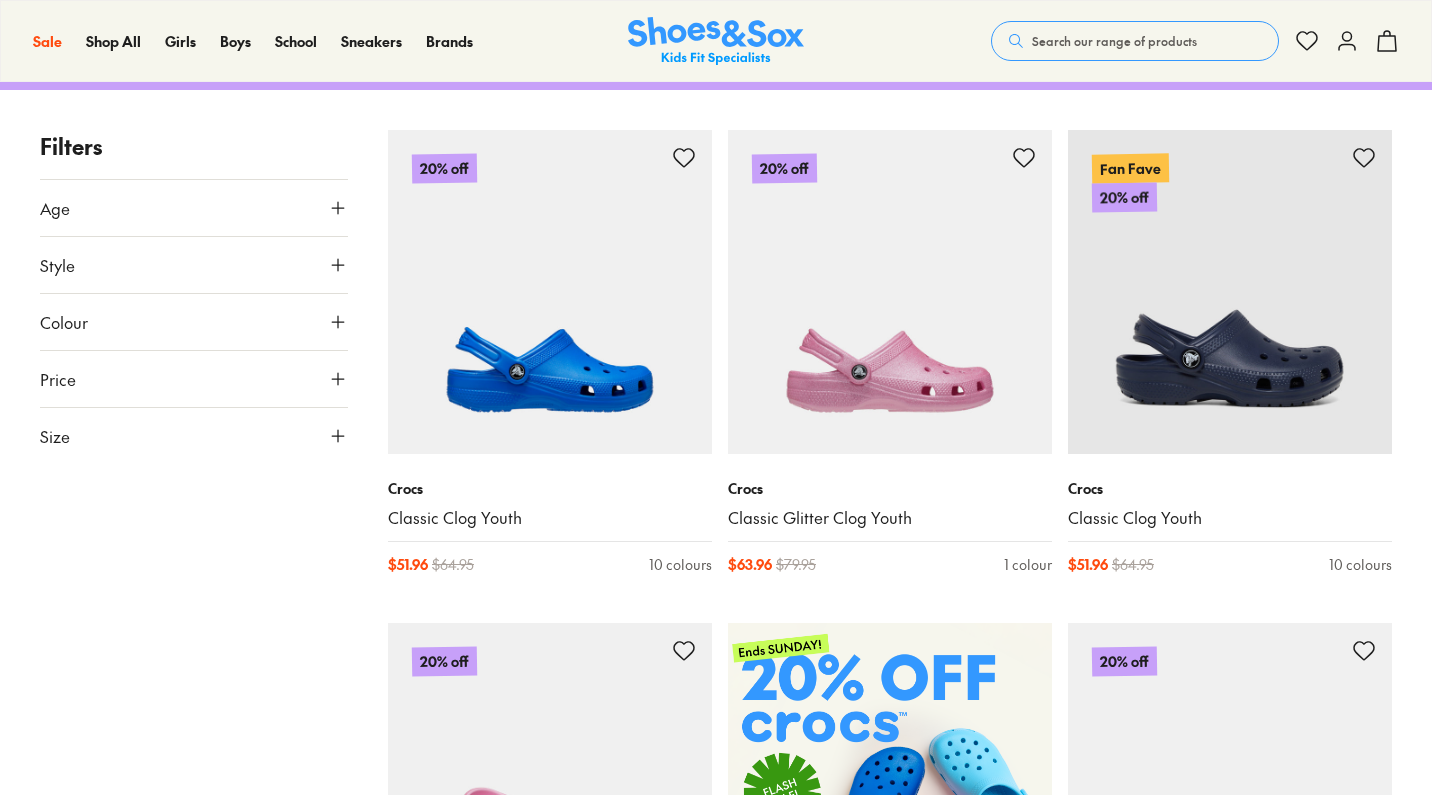 scroll, scrollTop: 796, scrollLeft: 0, axis: vertical 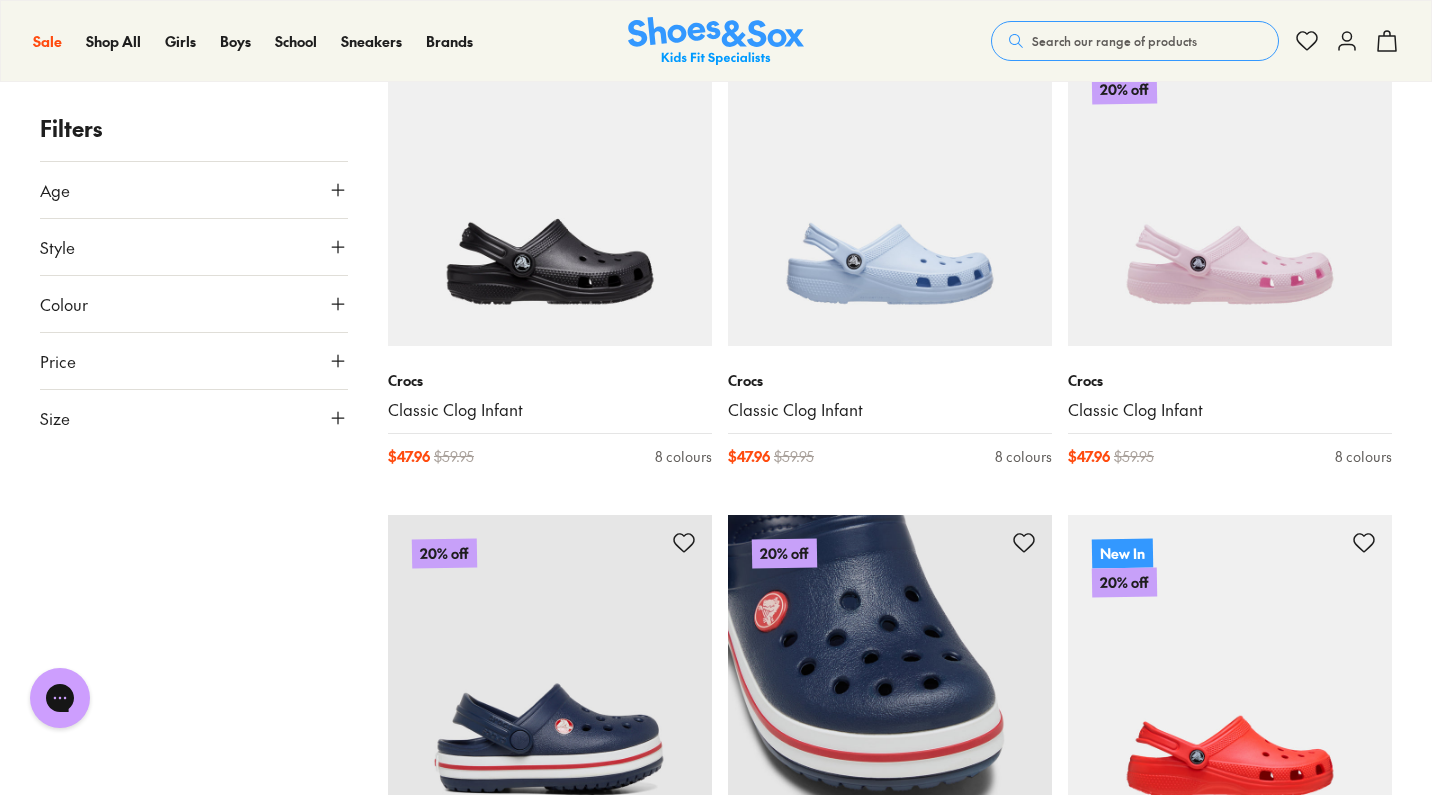 click at bounding box center (890, 677) 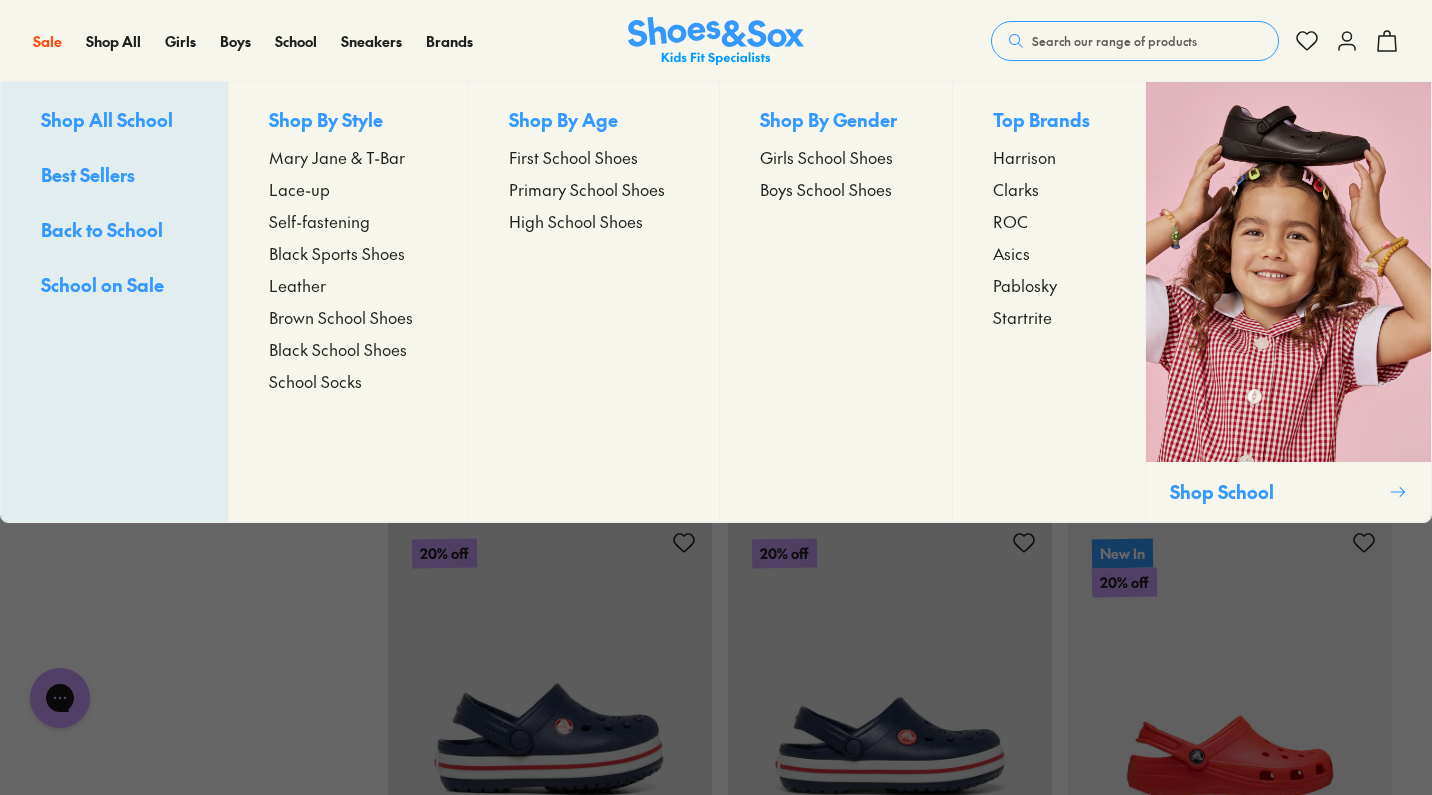scroll, scrollTop: 4862, scrollLeft: 0, axis: vertical 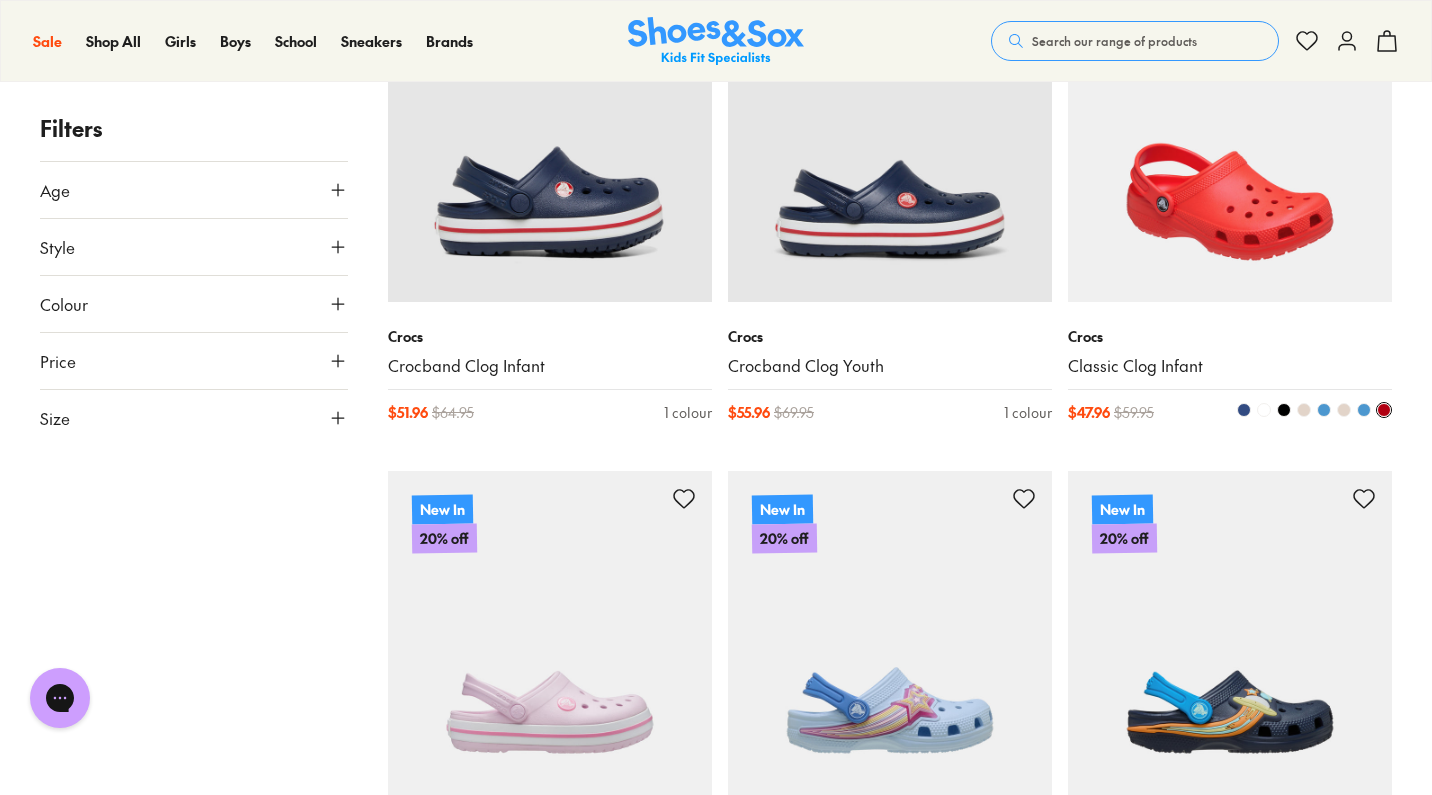 click at bounding box center [1304, 410] 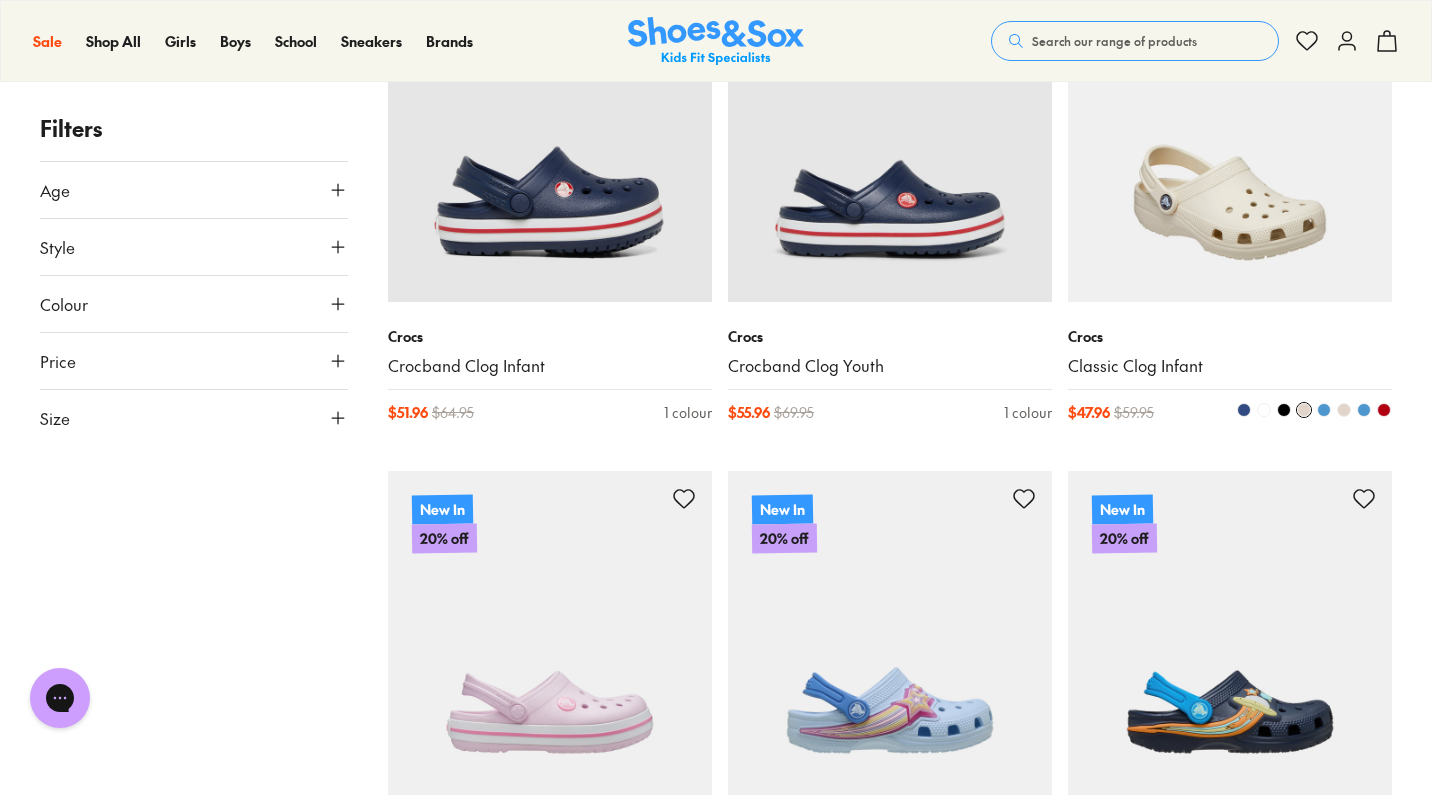 click at bounding box center [1230, 140] 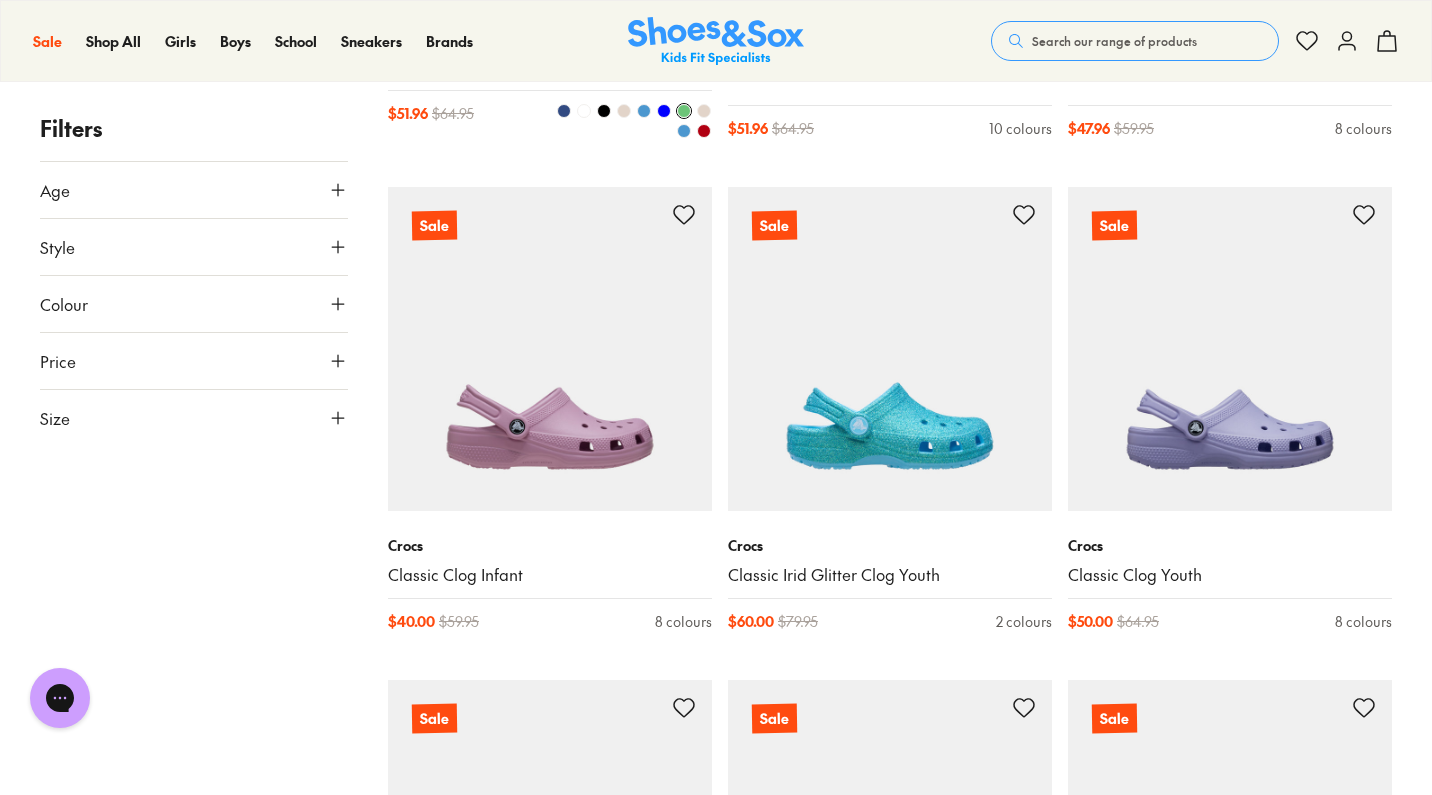 scroll, scrollTop: 9113, scrollLeft: 0, axis: vertical 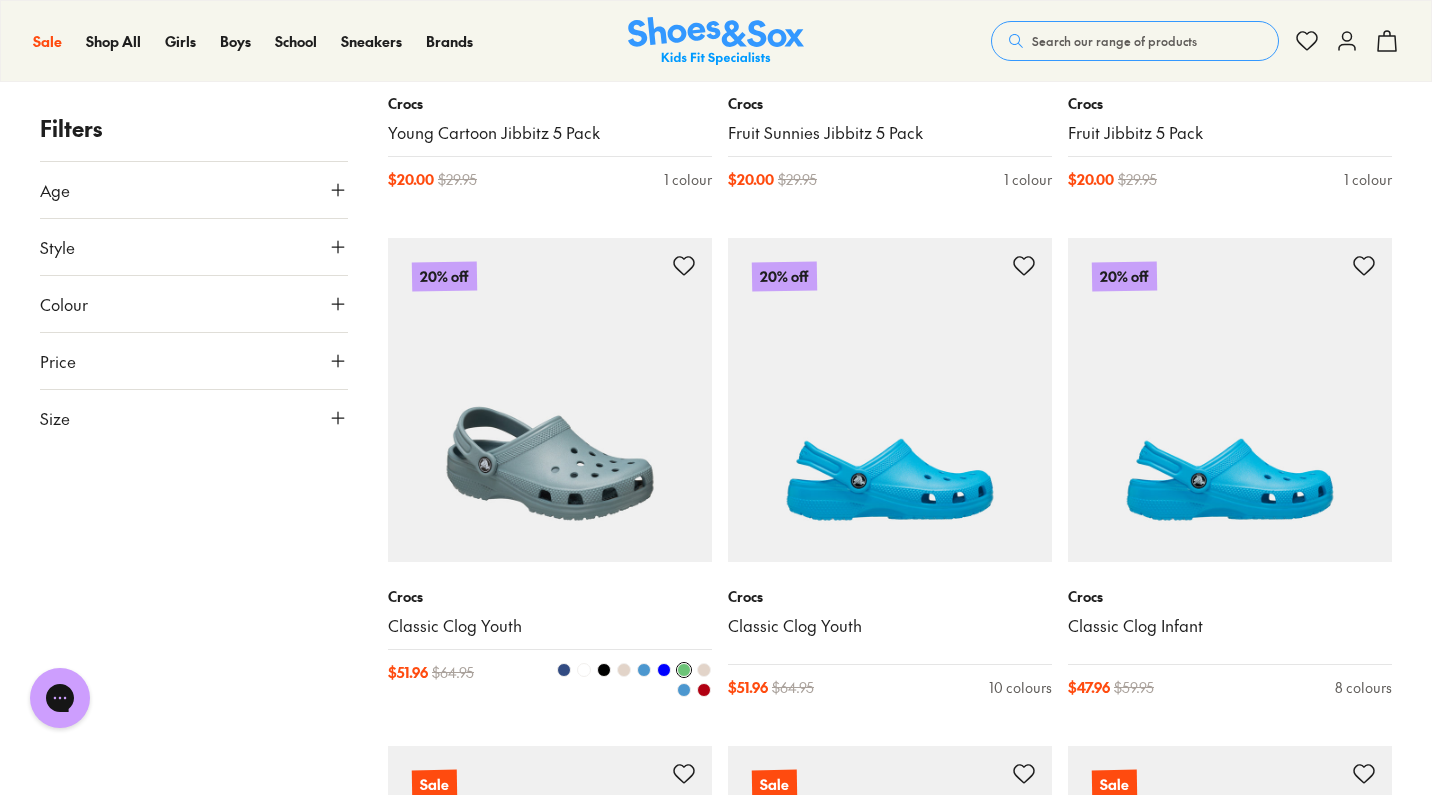 type on "****" 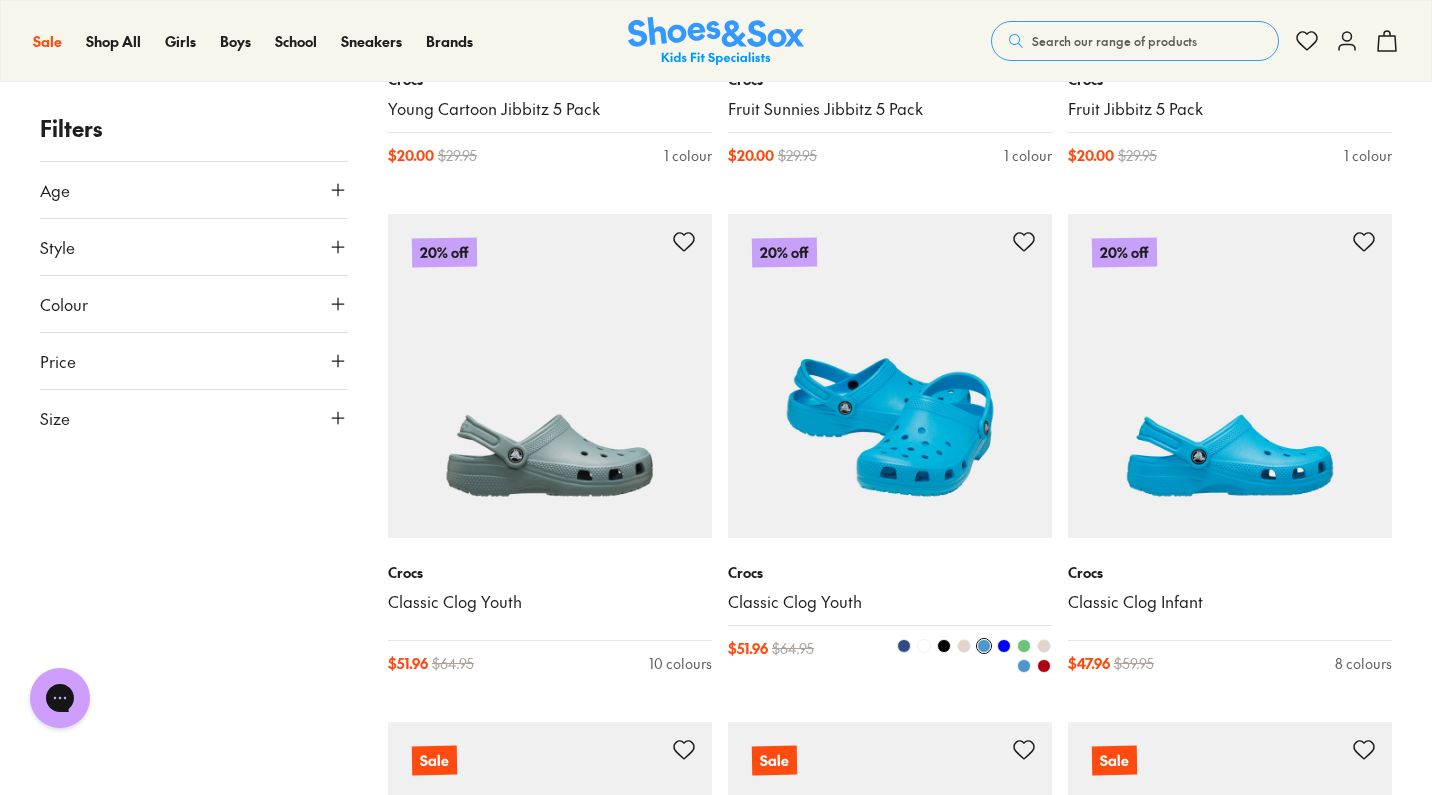 click at bounding box center (890, 376) 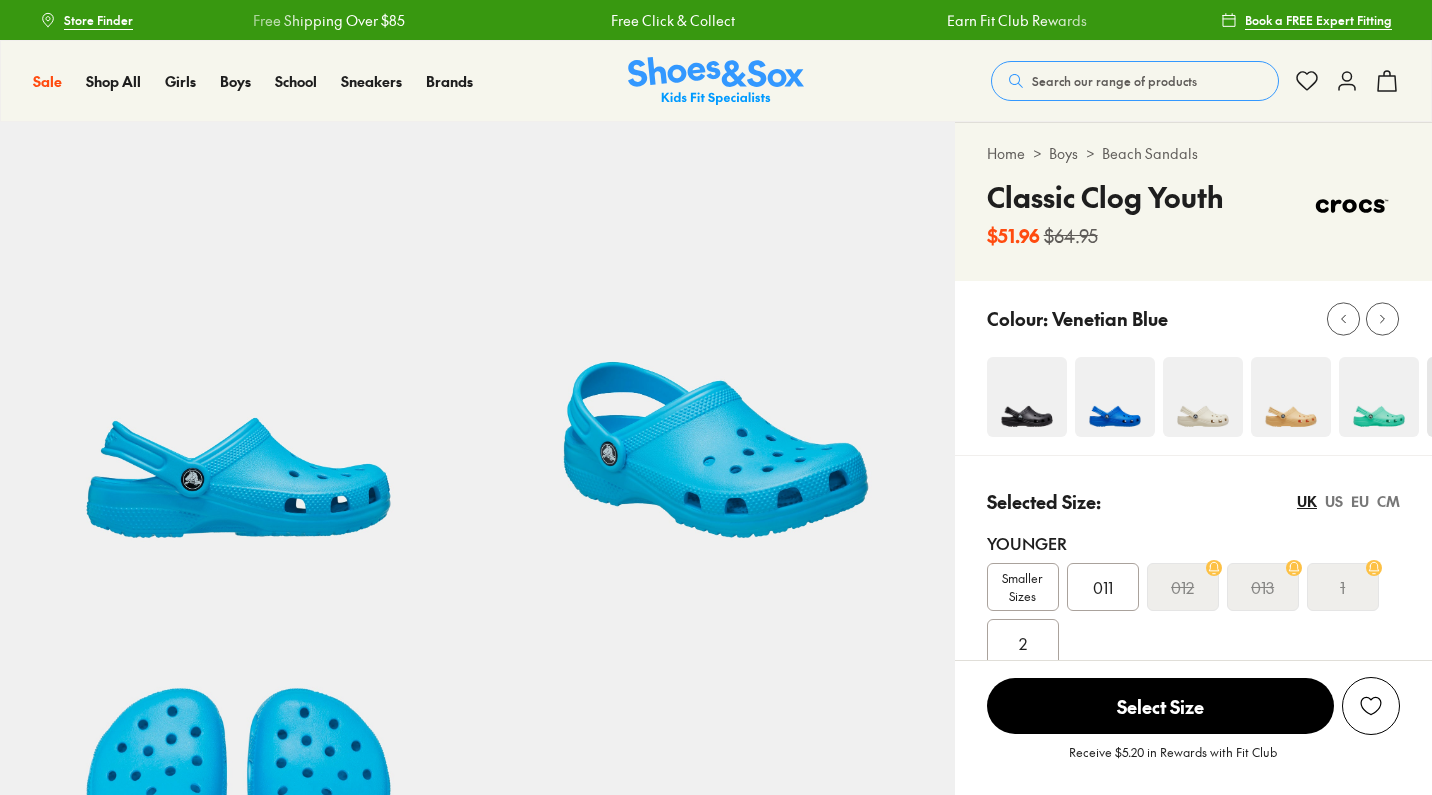scroll, scrollTop: 259, scrollLeft: 0, axis: vertical 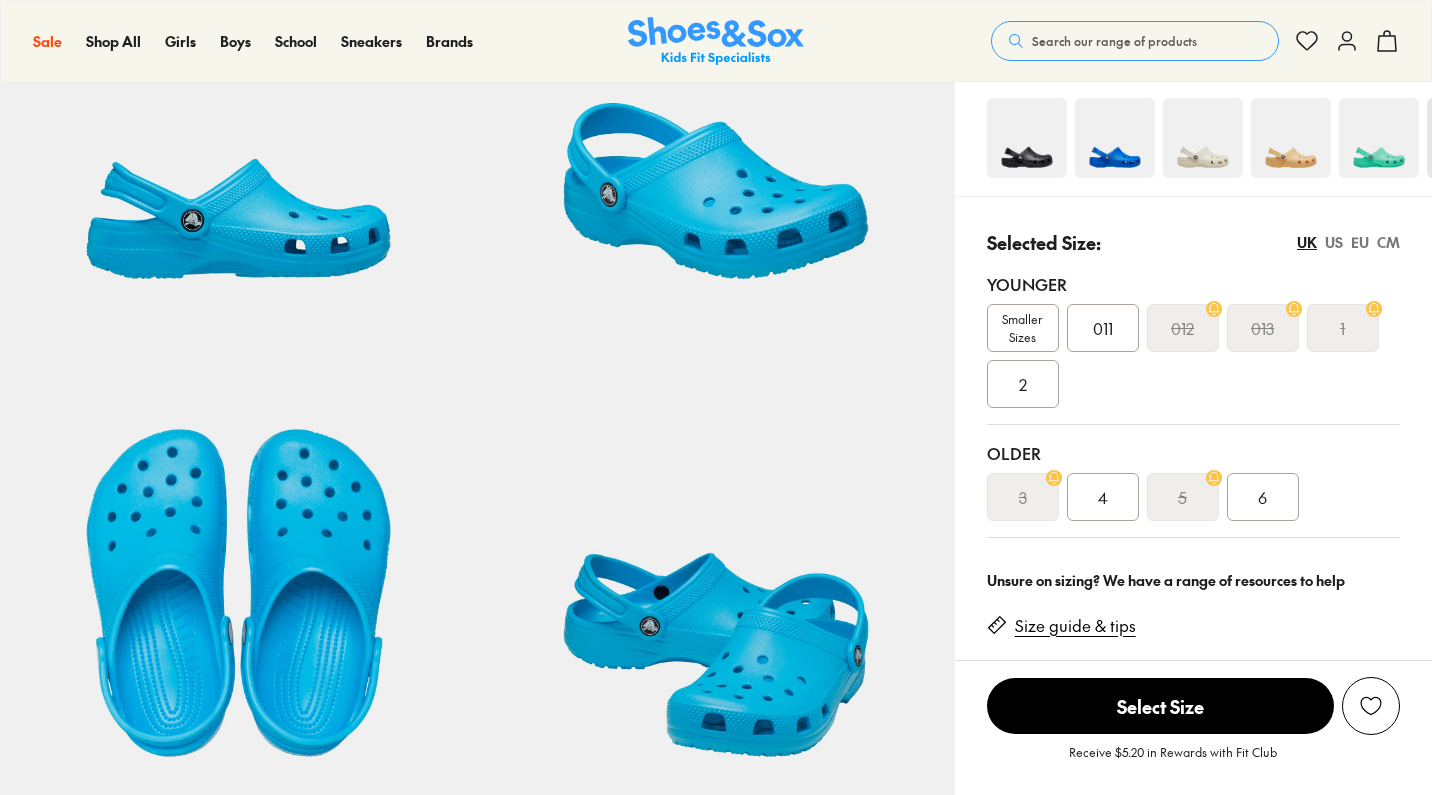select on "*" 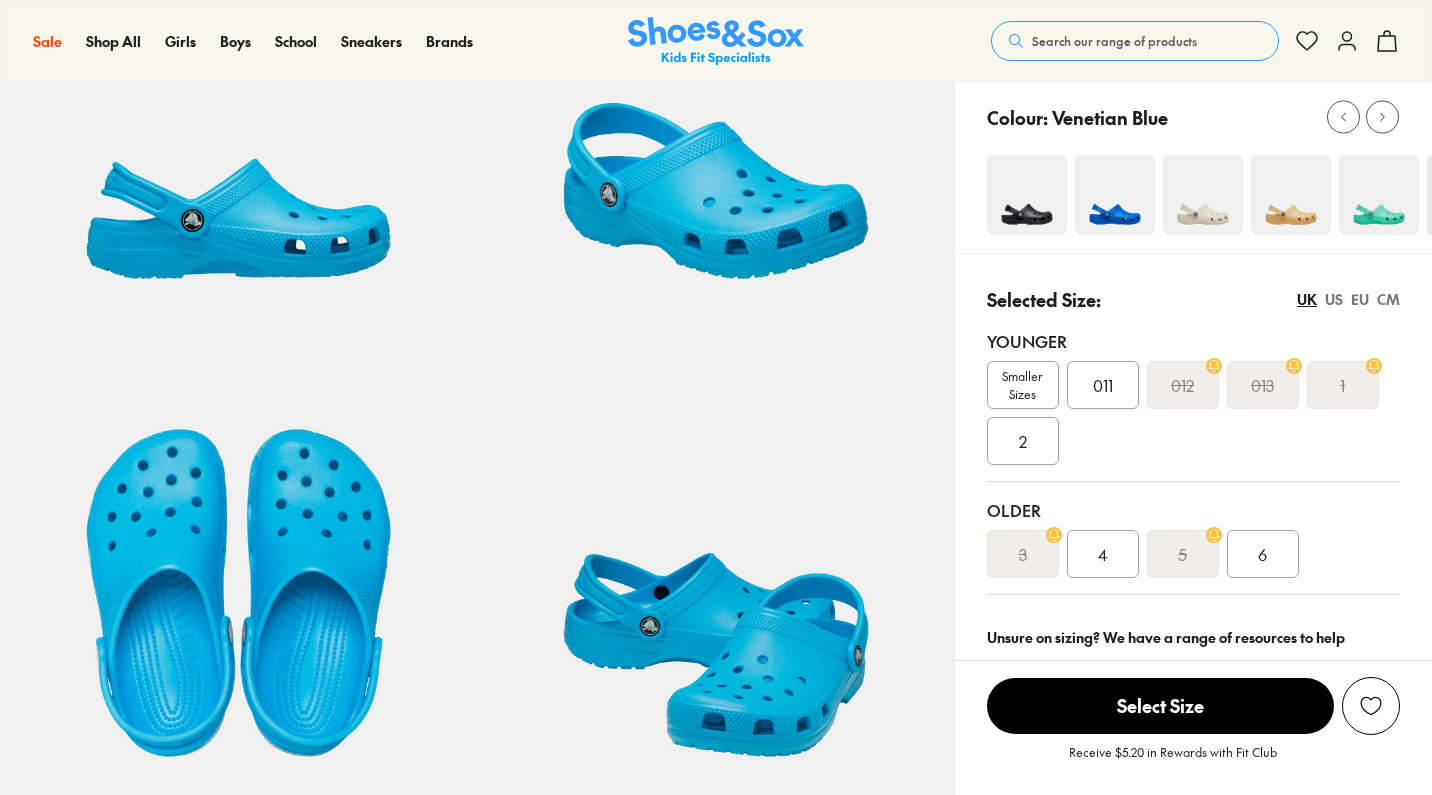 scroll, scrollTop: 0, scrollLeft: 0, axis: both 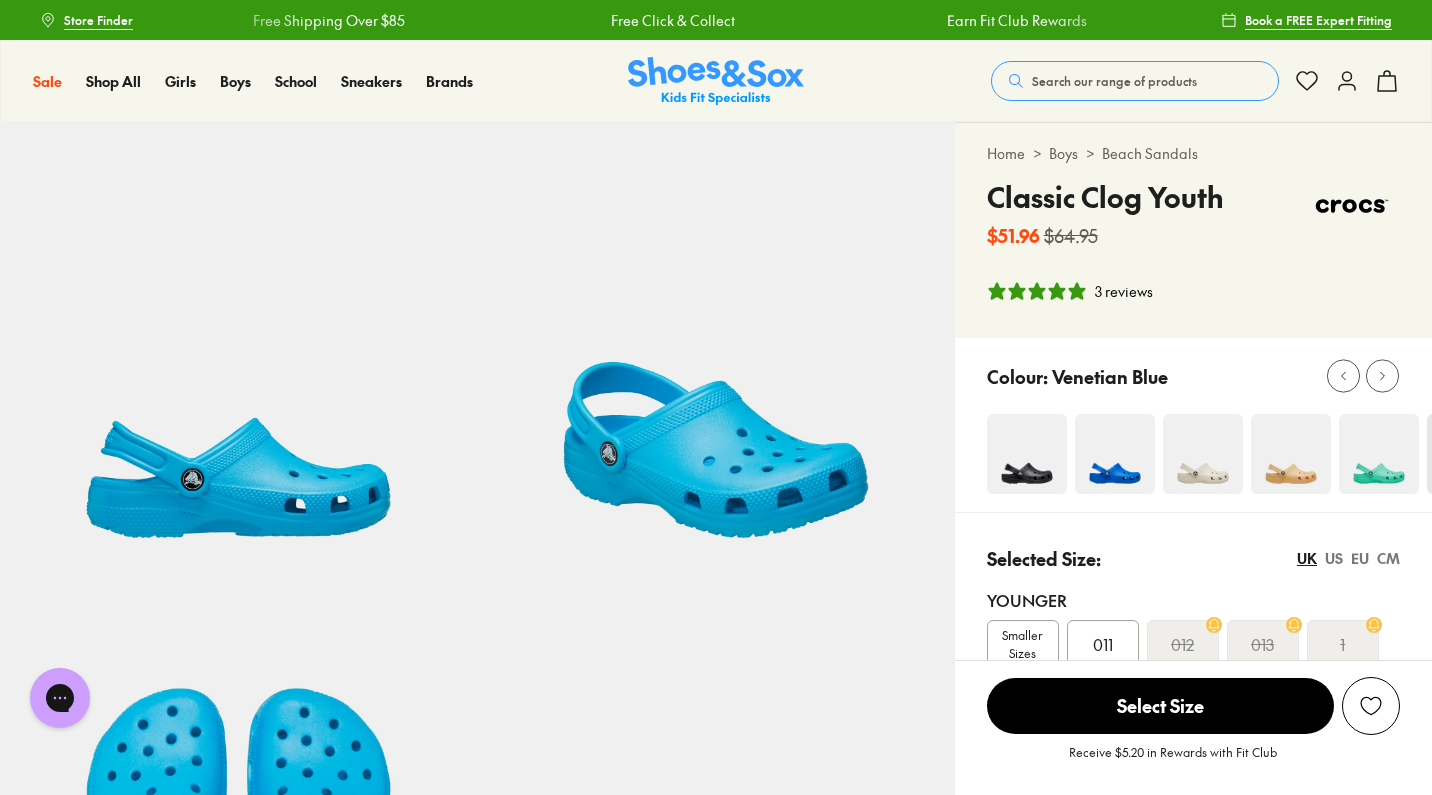 click at bounding box center (1115, 454) 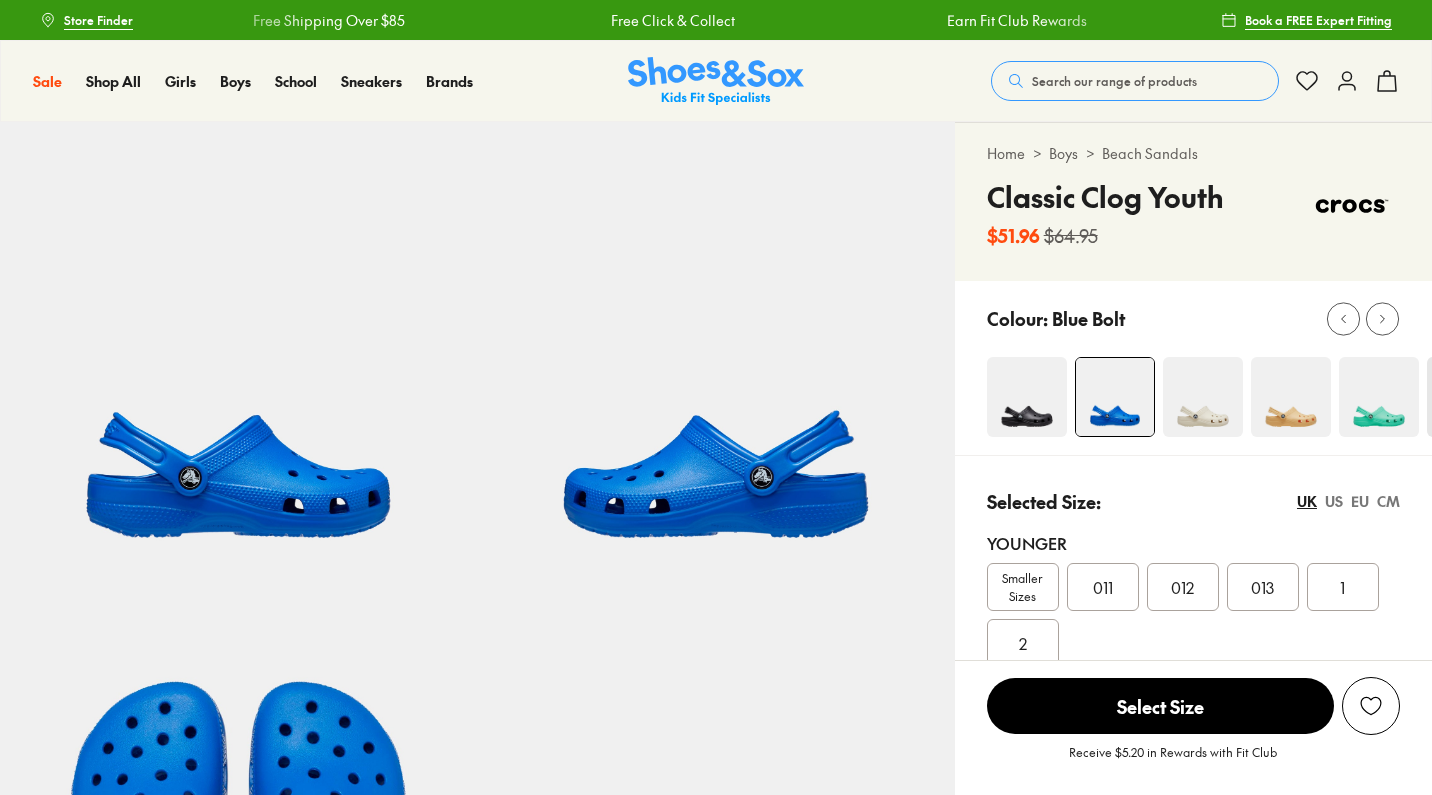 scroll, scrollTop: 0, scrollLeft: 0, axis: both 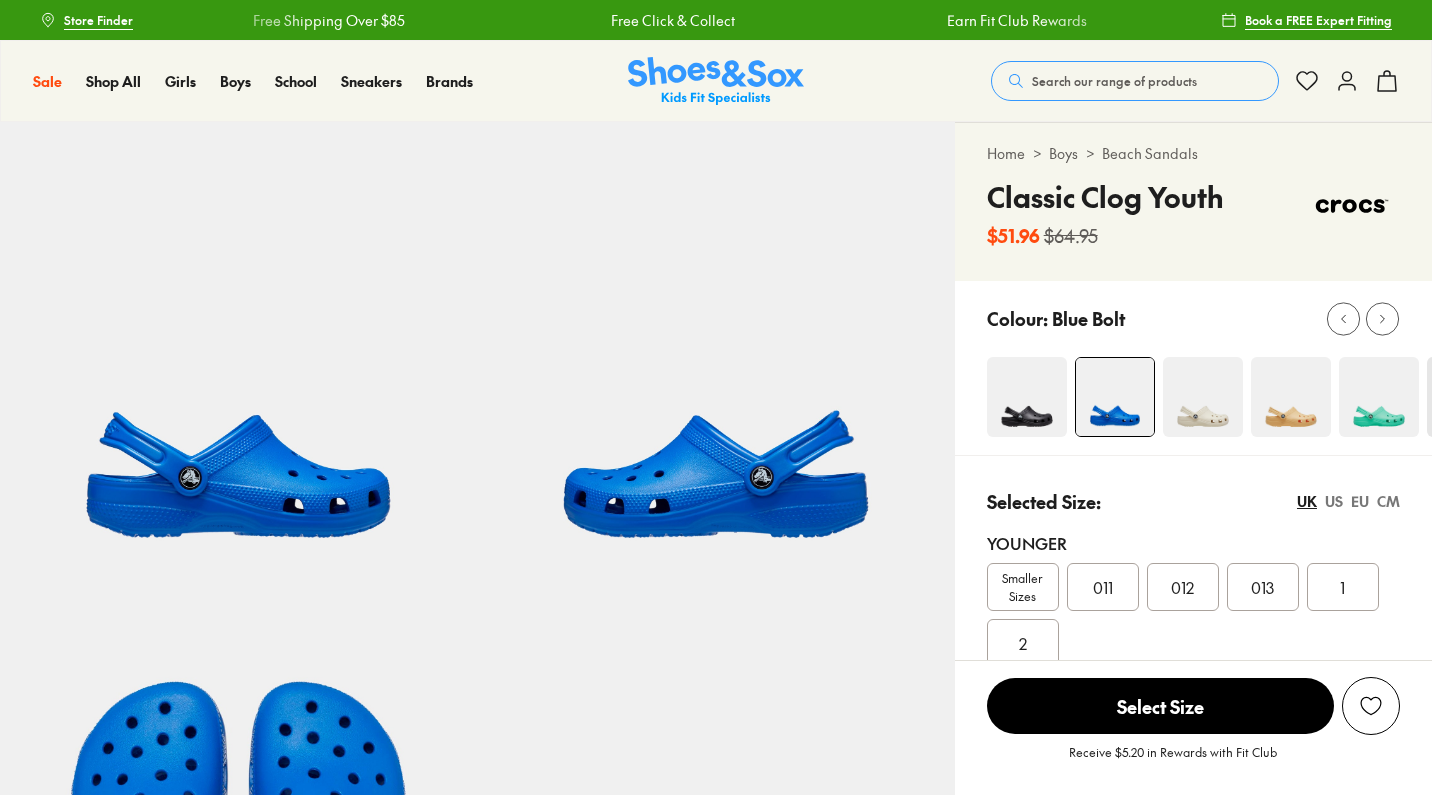 select on "*" 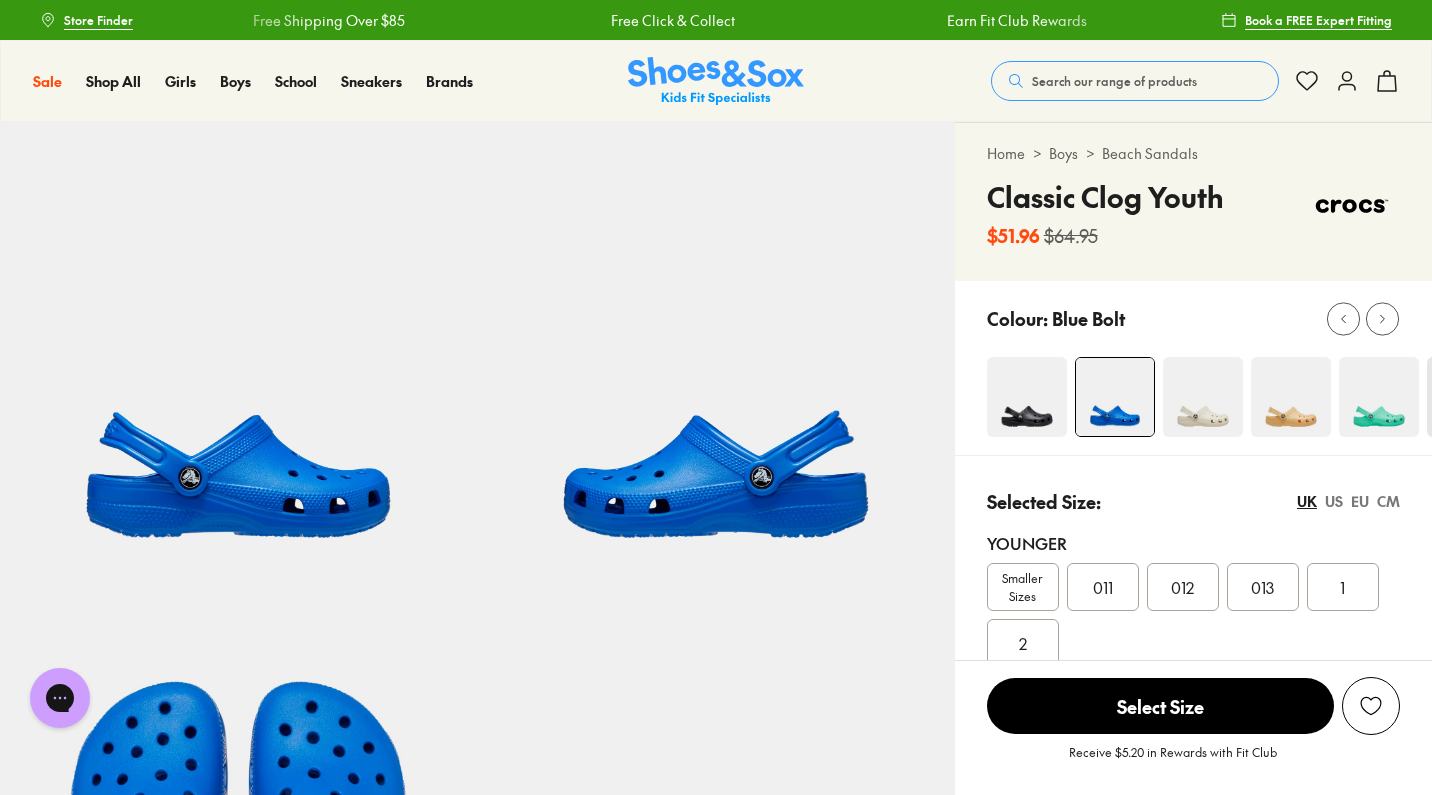 scroll, scrollTop: 0, scrollLeft: 0, axis: both 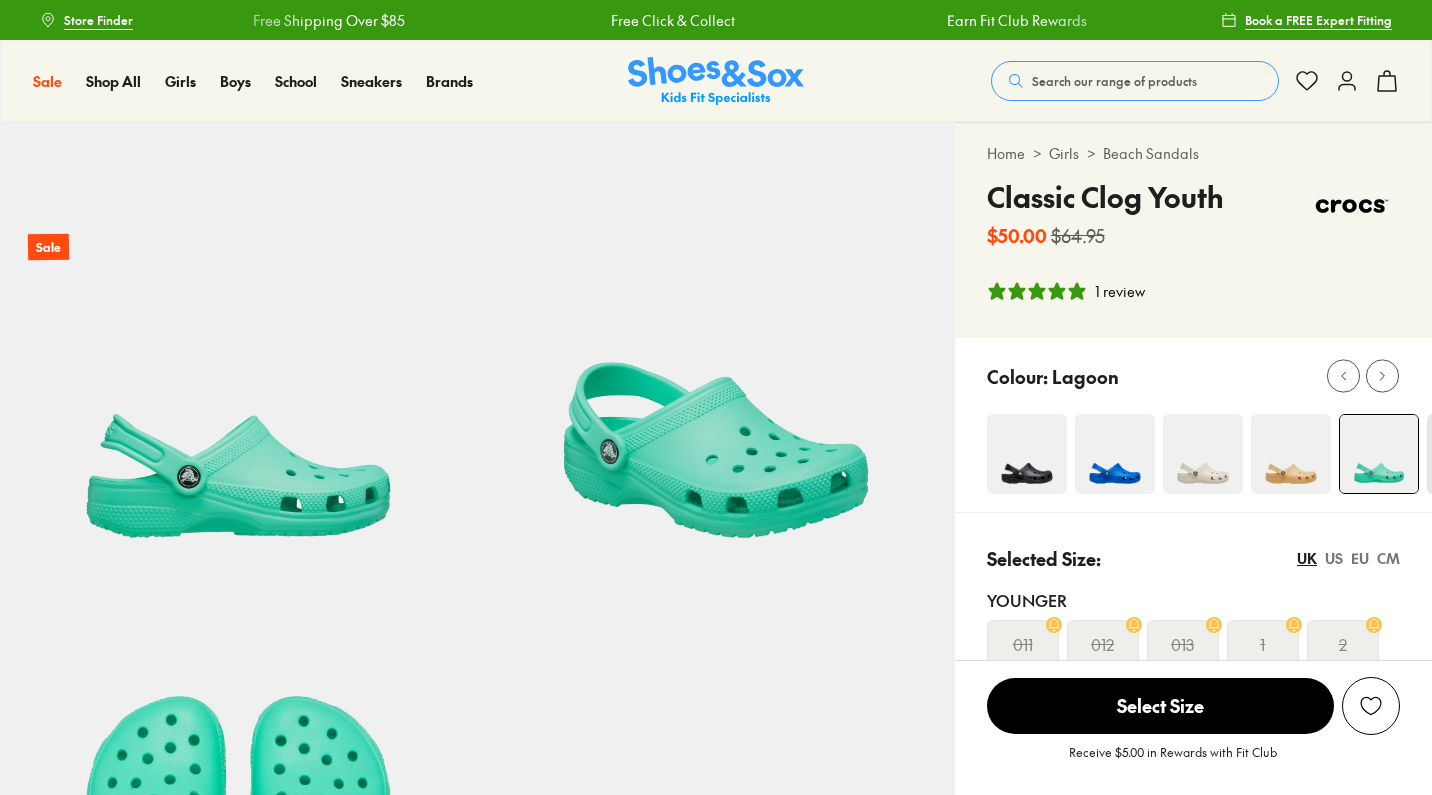 select on "*" 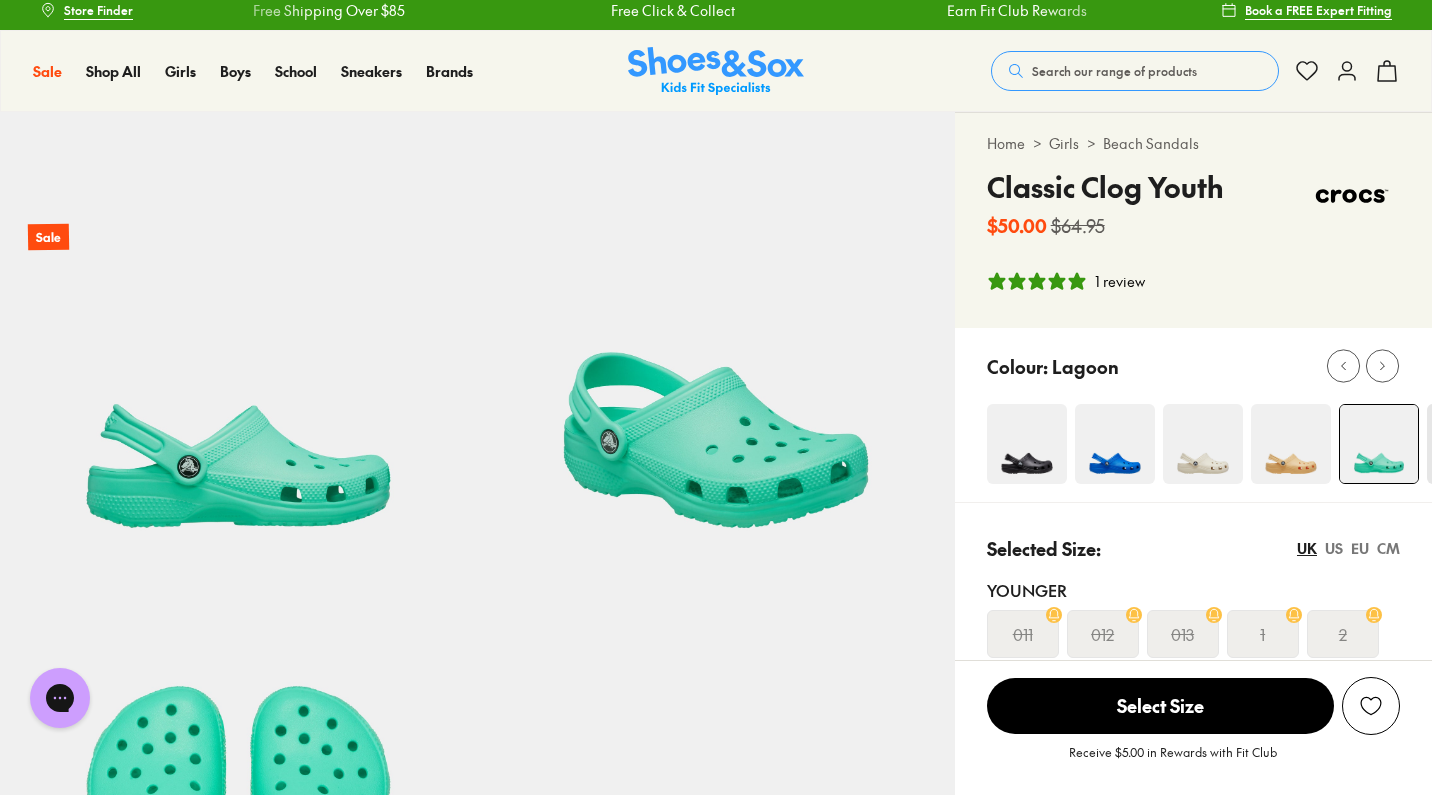 scroll, scrollTop: 13, scrollLeft: 0, axis: vertical 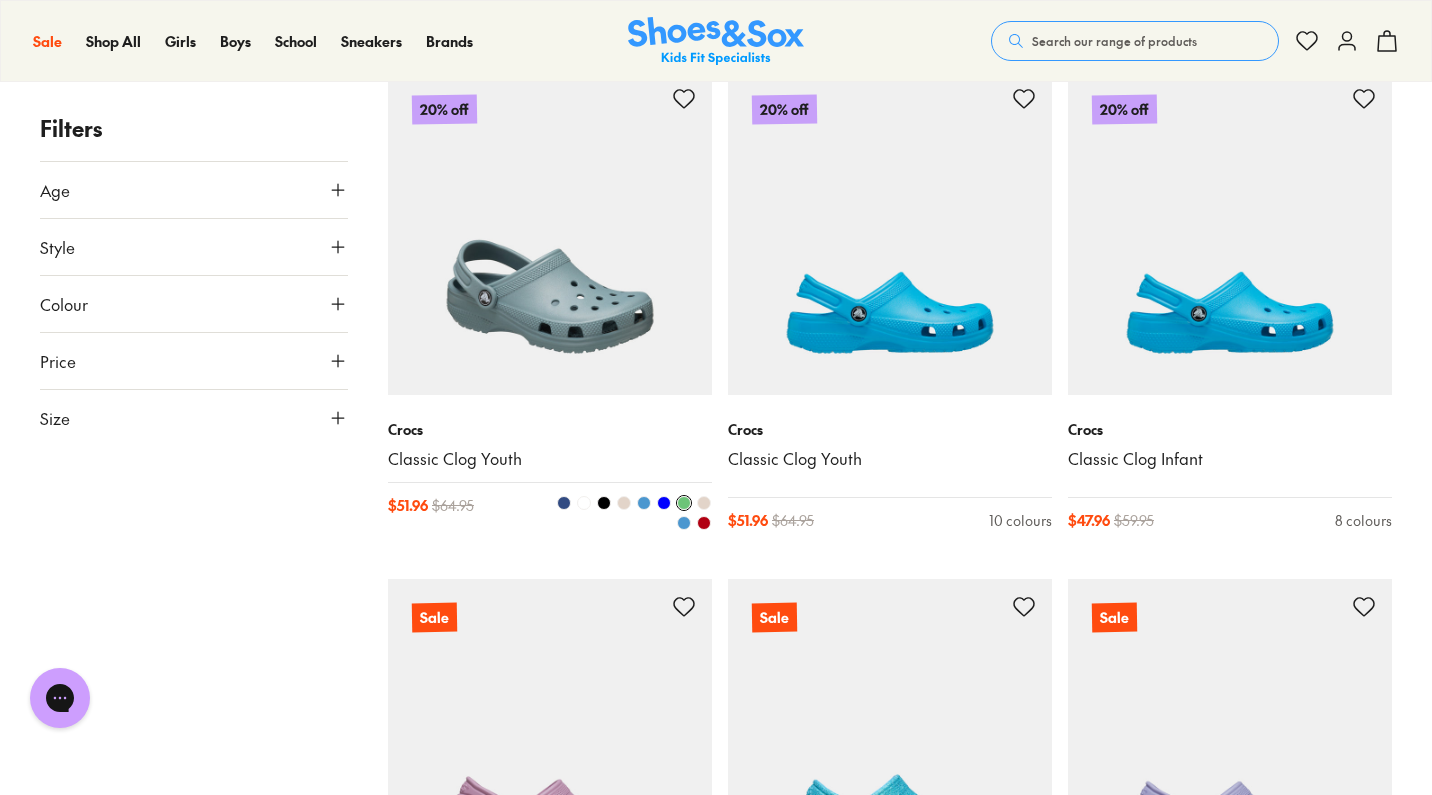click at bounding box center [704, 523] 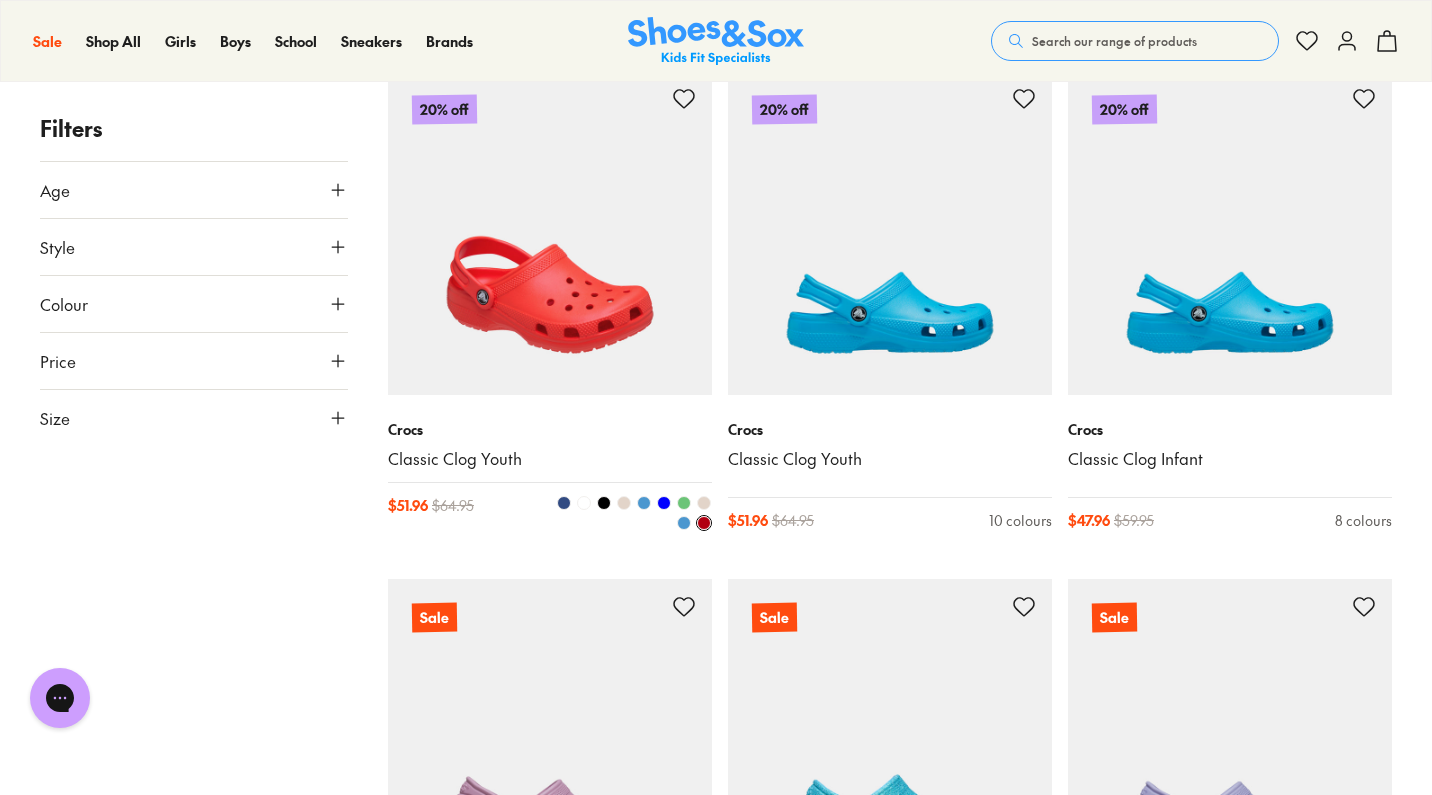 click at bounding box center [550, 233] 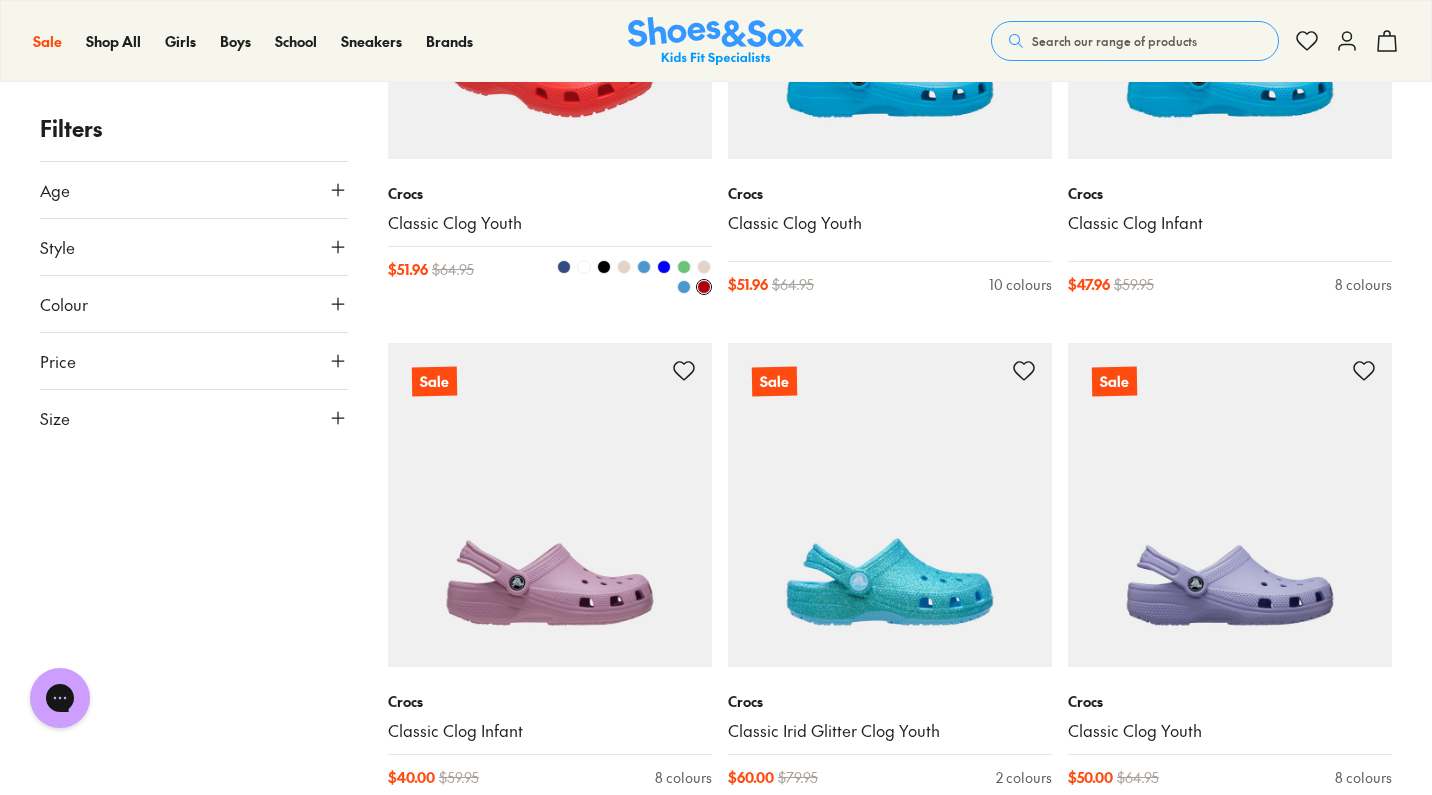 scroll, scrollTop: 8954, scrollLeft: 0, axis: vertical 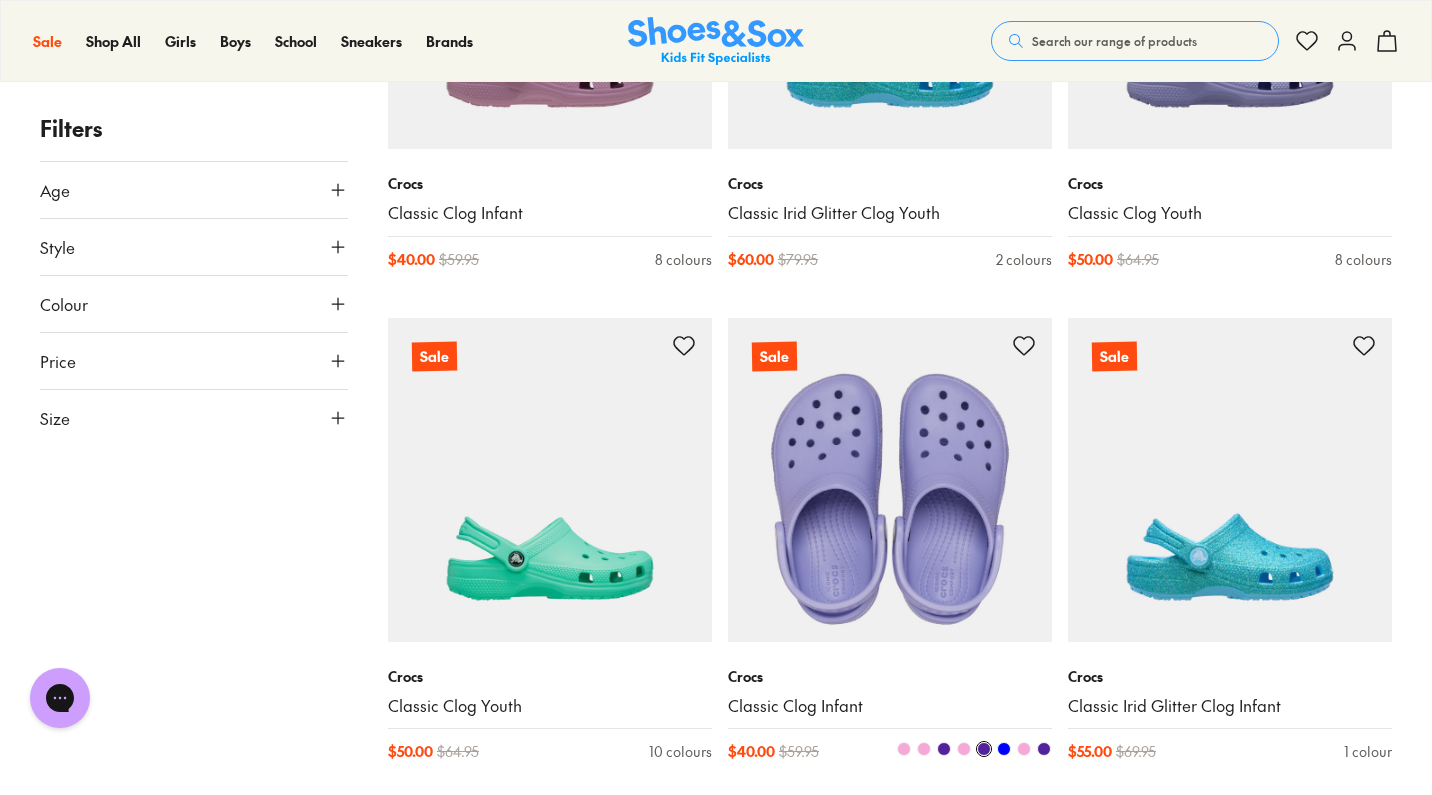 type on "****" 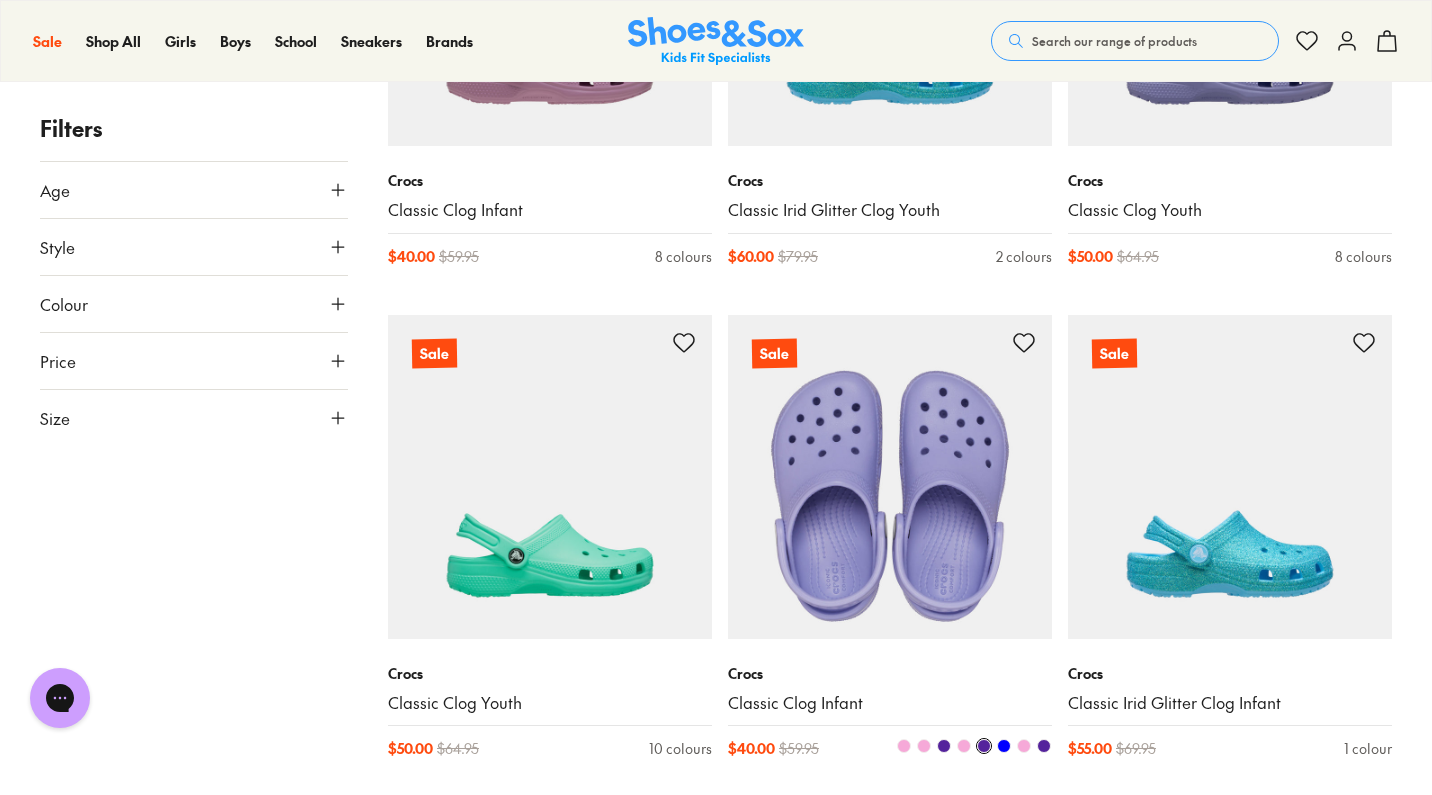 click at bounding box center [890, 477] 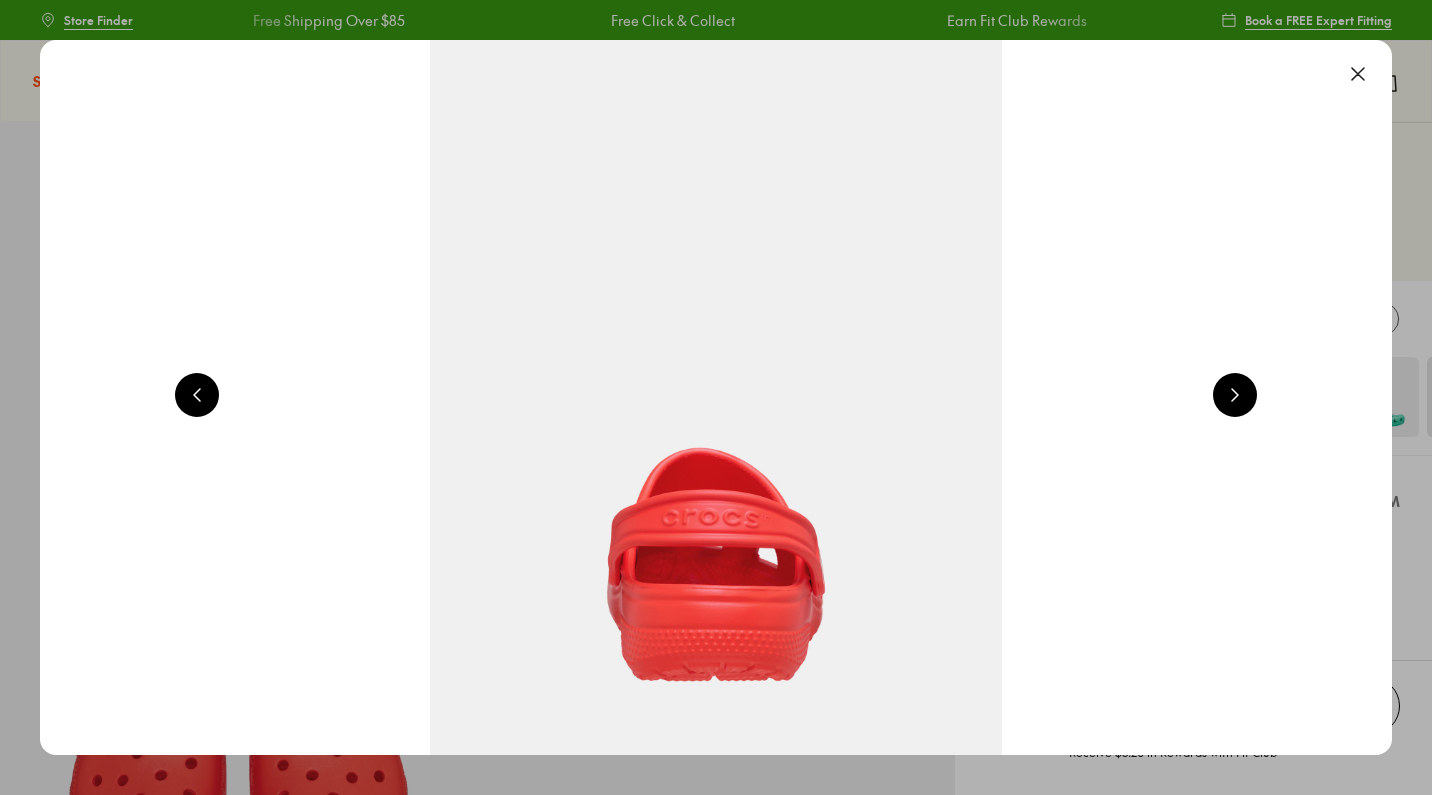 scroll, scrollTop: 0, scrollLeft: 0, axis: both 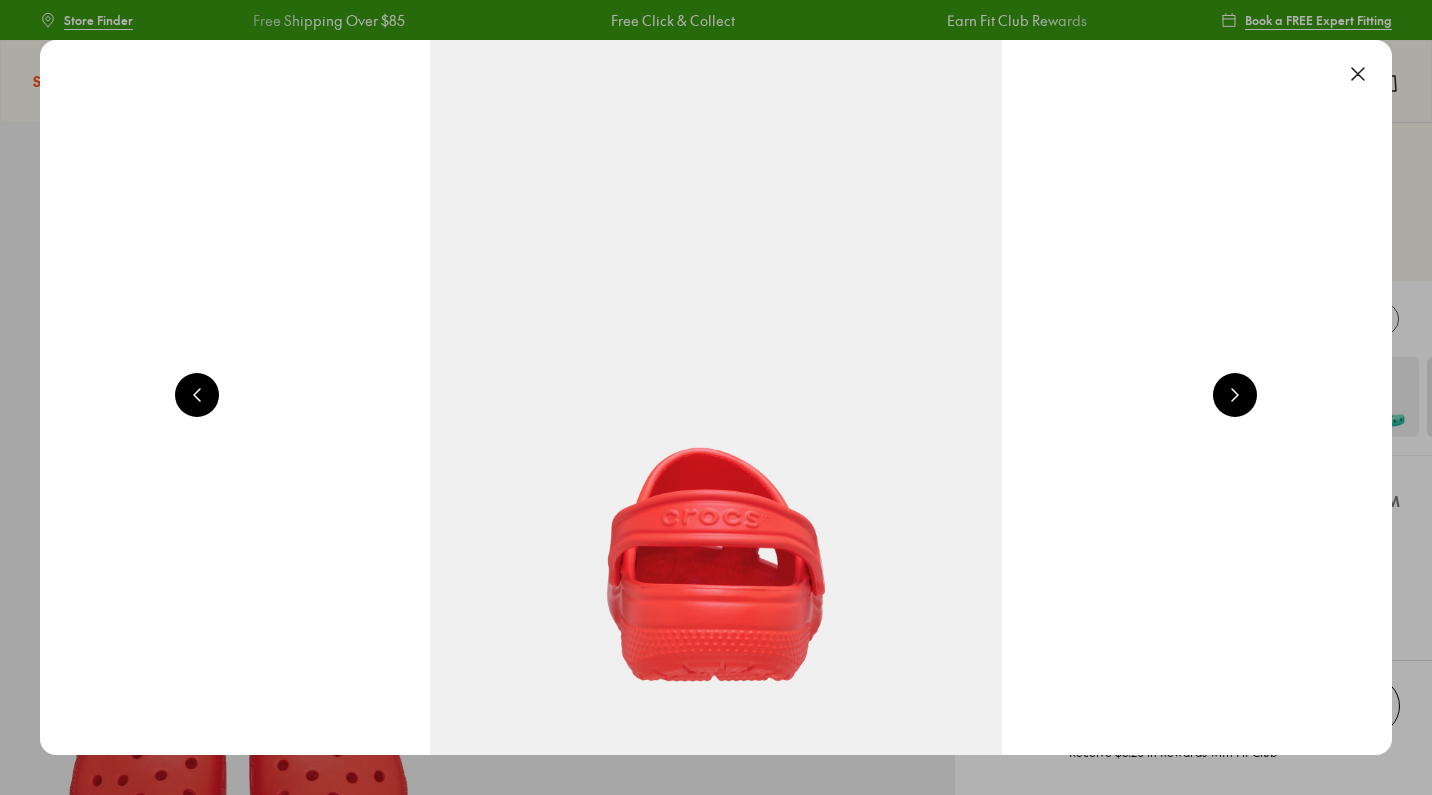 select on "*" 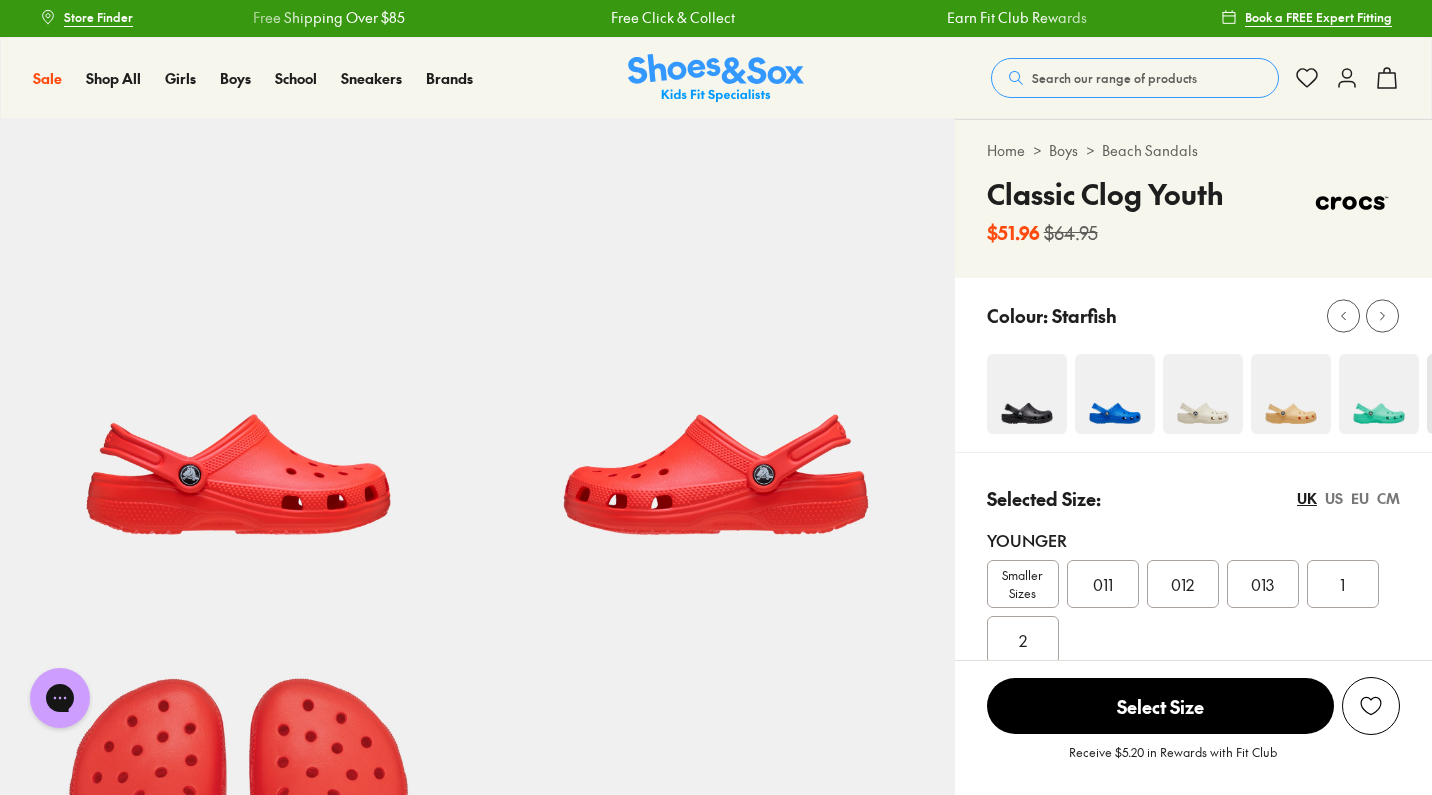 scroll, scrollTop: 4, scrollLeft: 0, axis: vertical 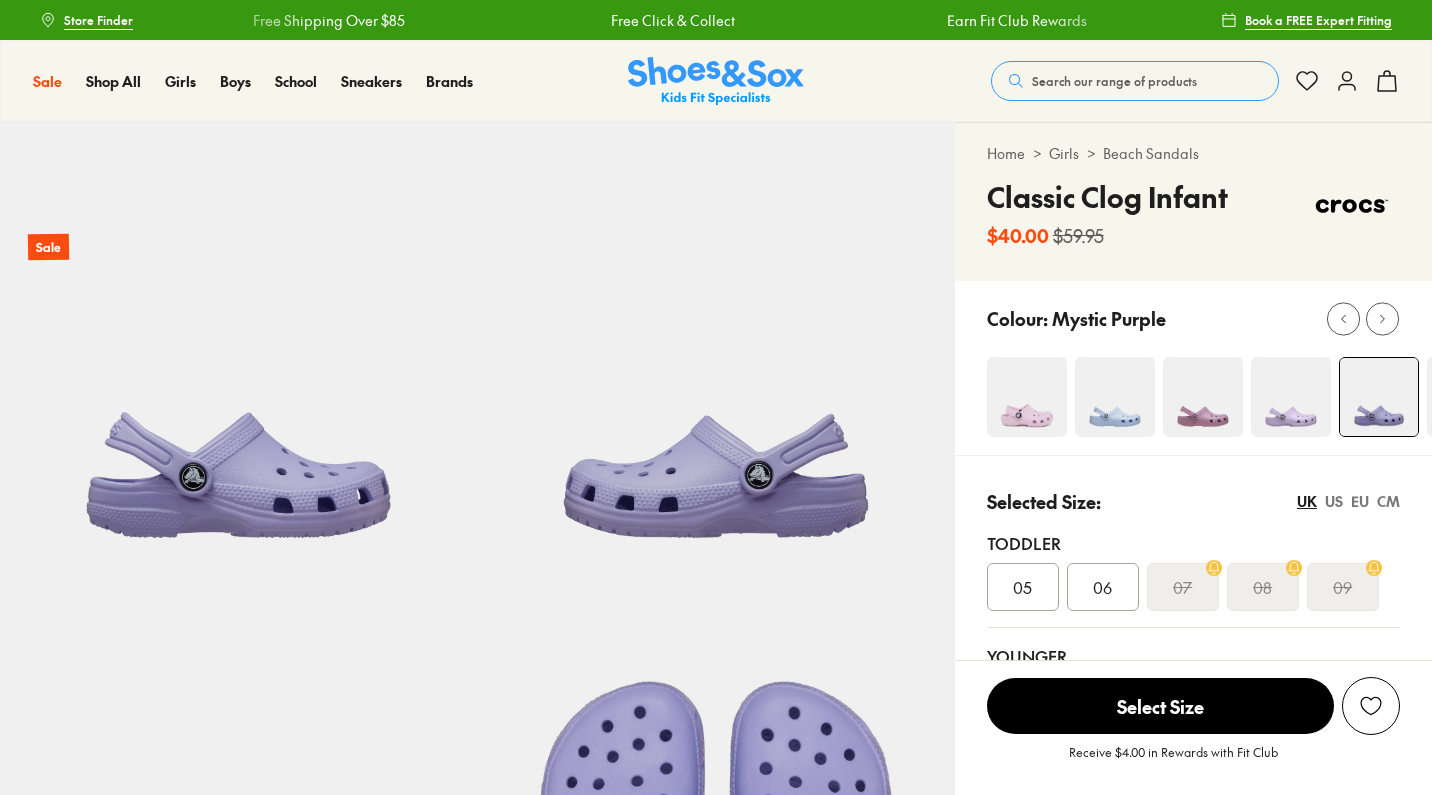 click 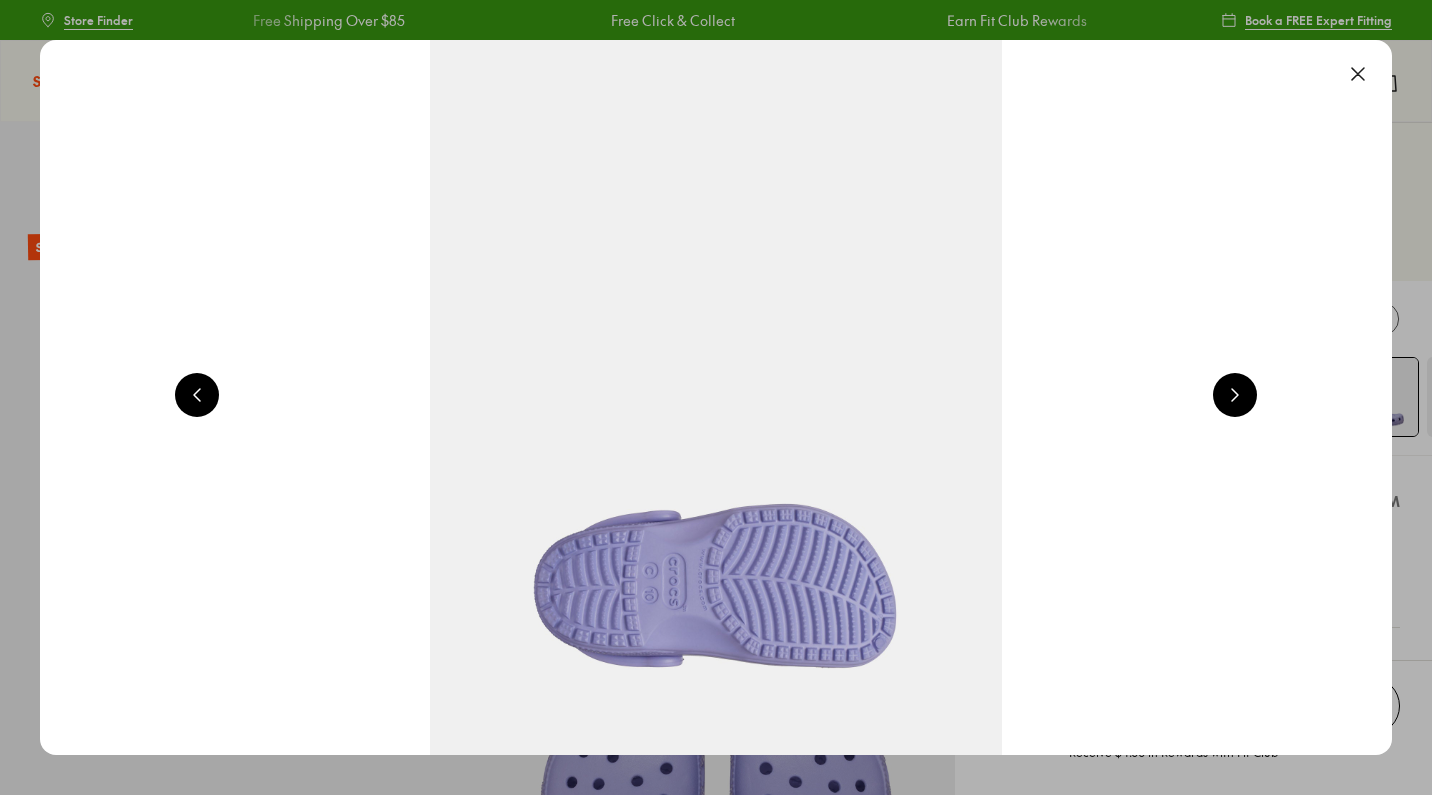 select on "*" 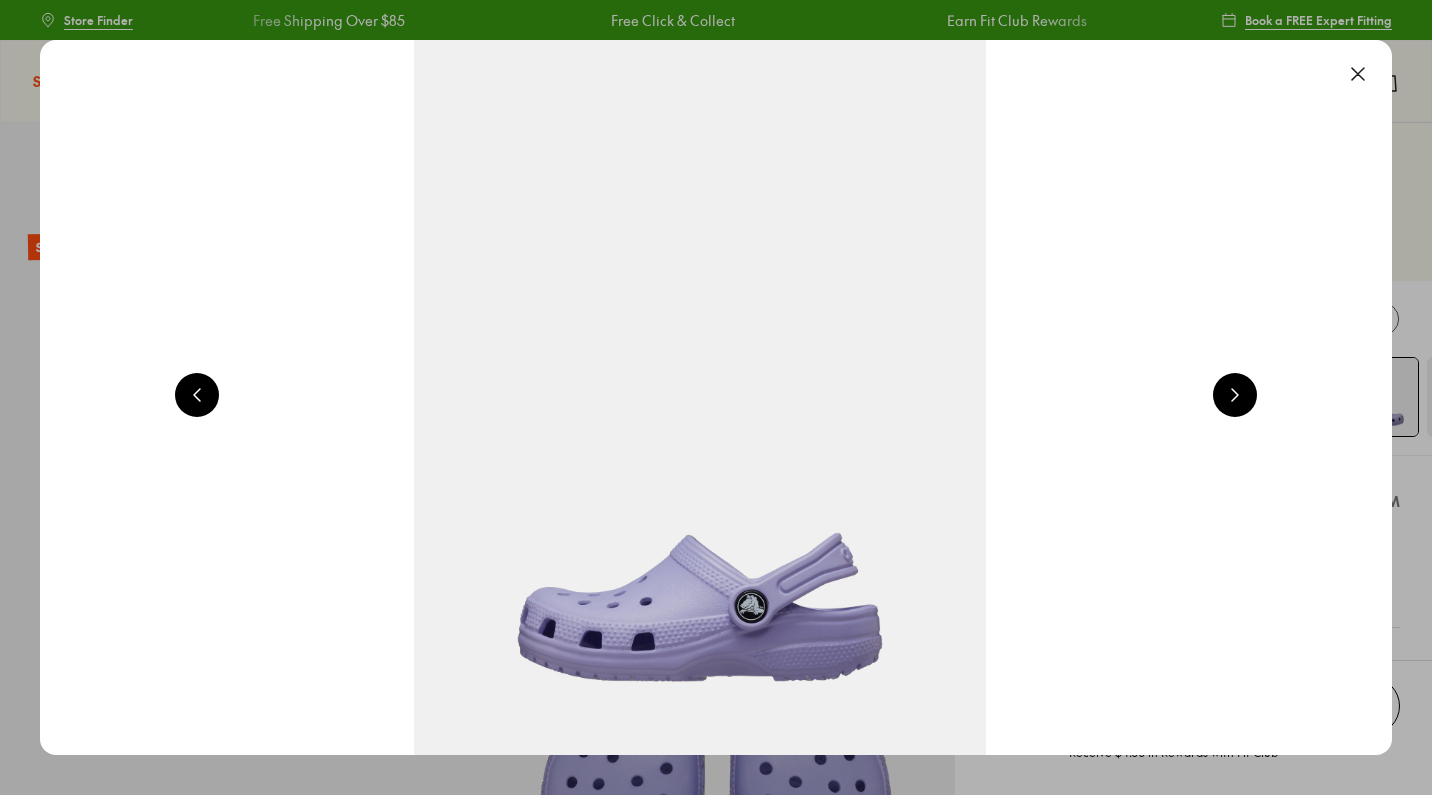 click at bounding box center (1358, 74) 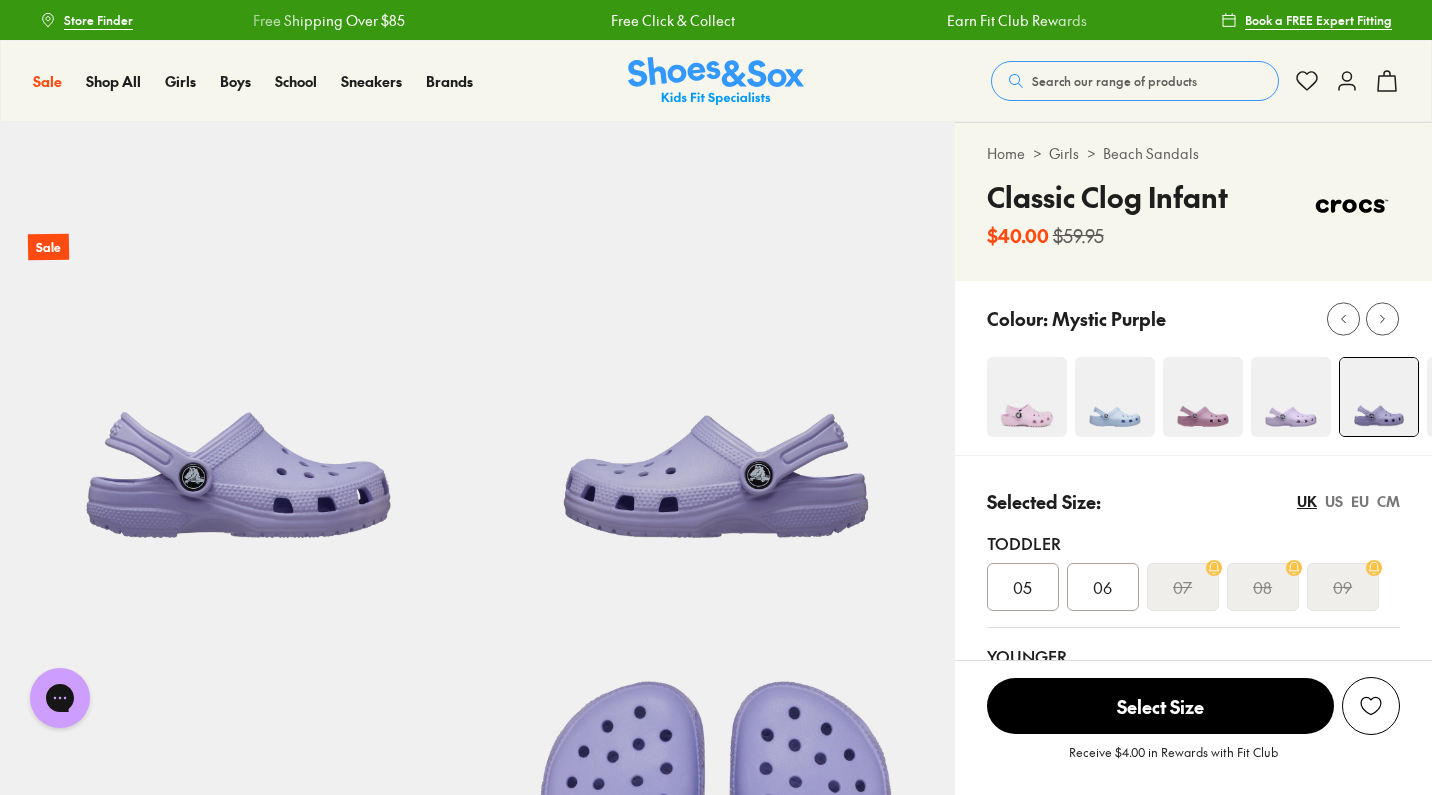 scroll, scrollTop: 0, scrollLeft: 0, axis: both 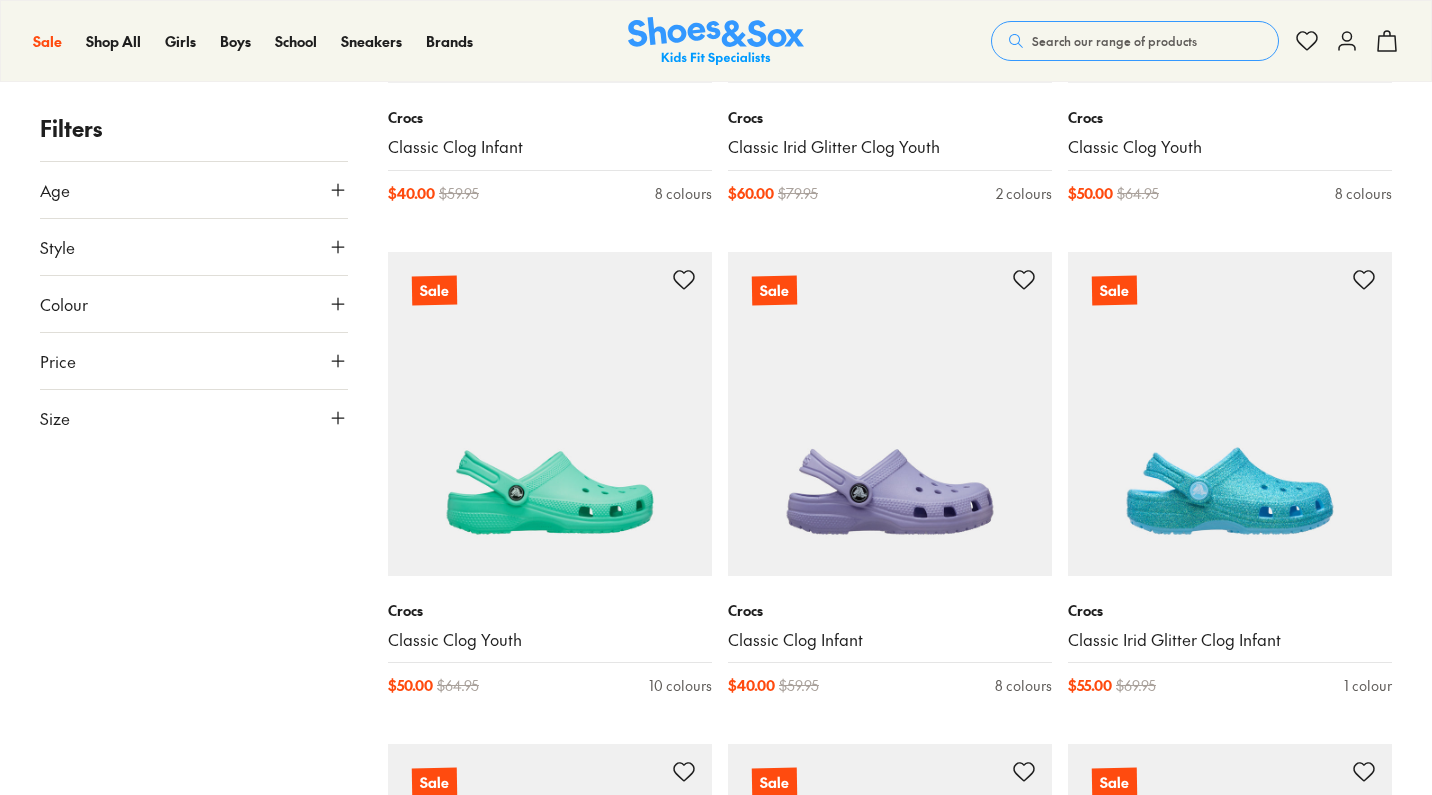 type on "****" 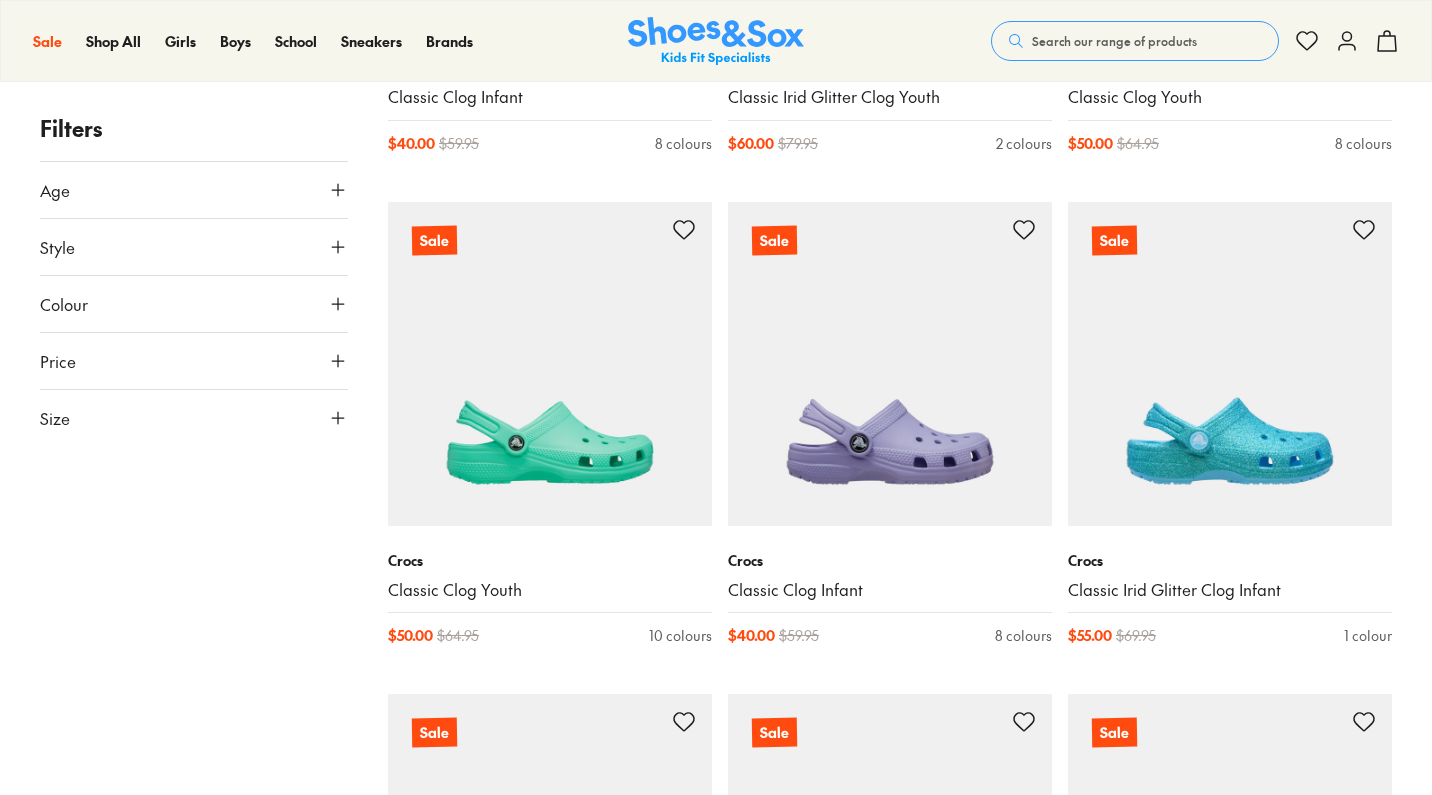 scroll, scrollTop: 0, scrollLeft: 0, axis: both 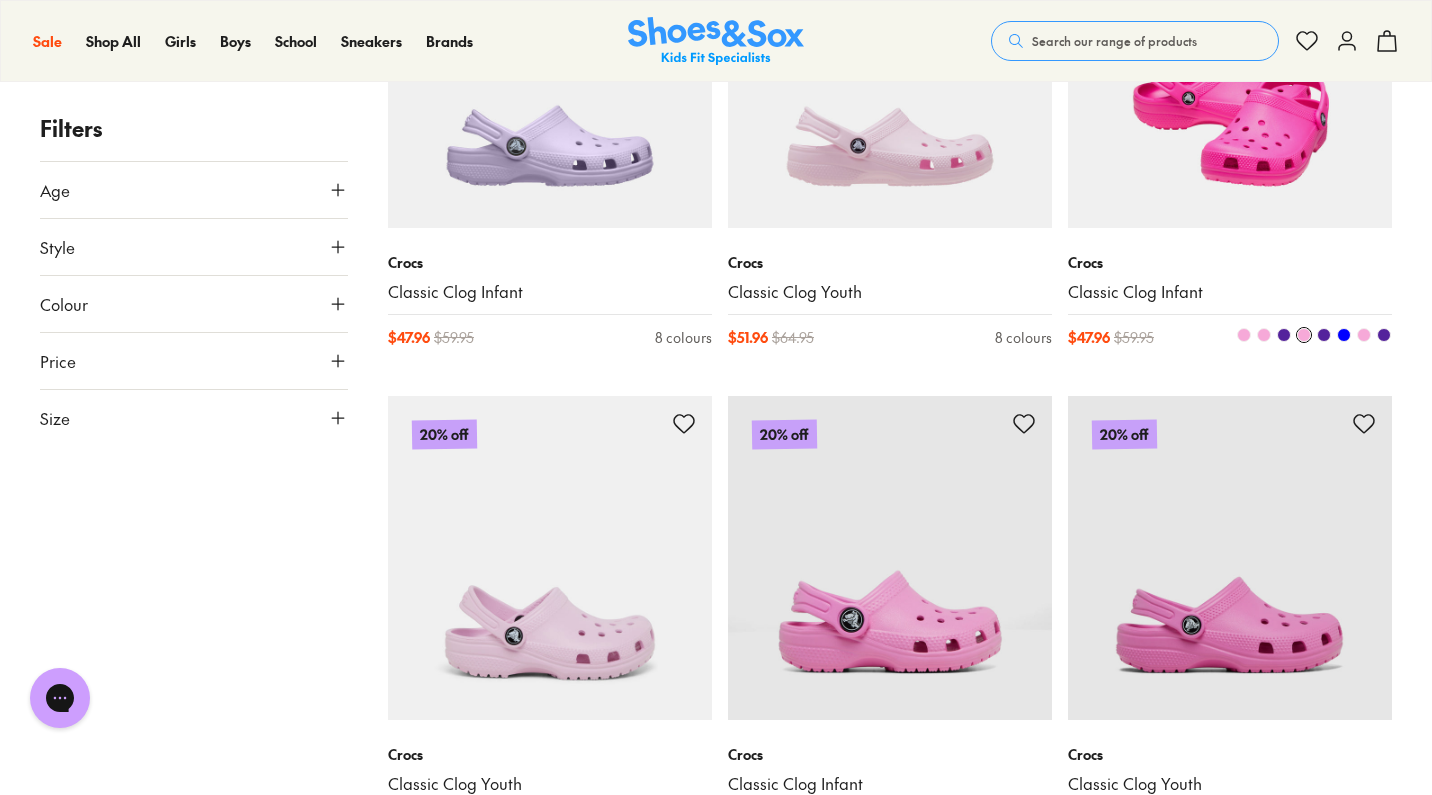 click at bounding box center [1230, 66] 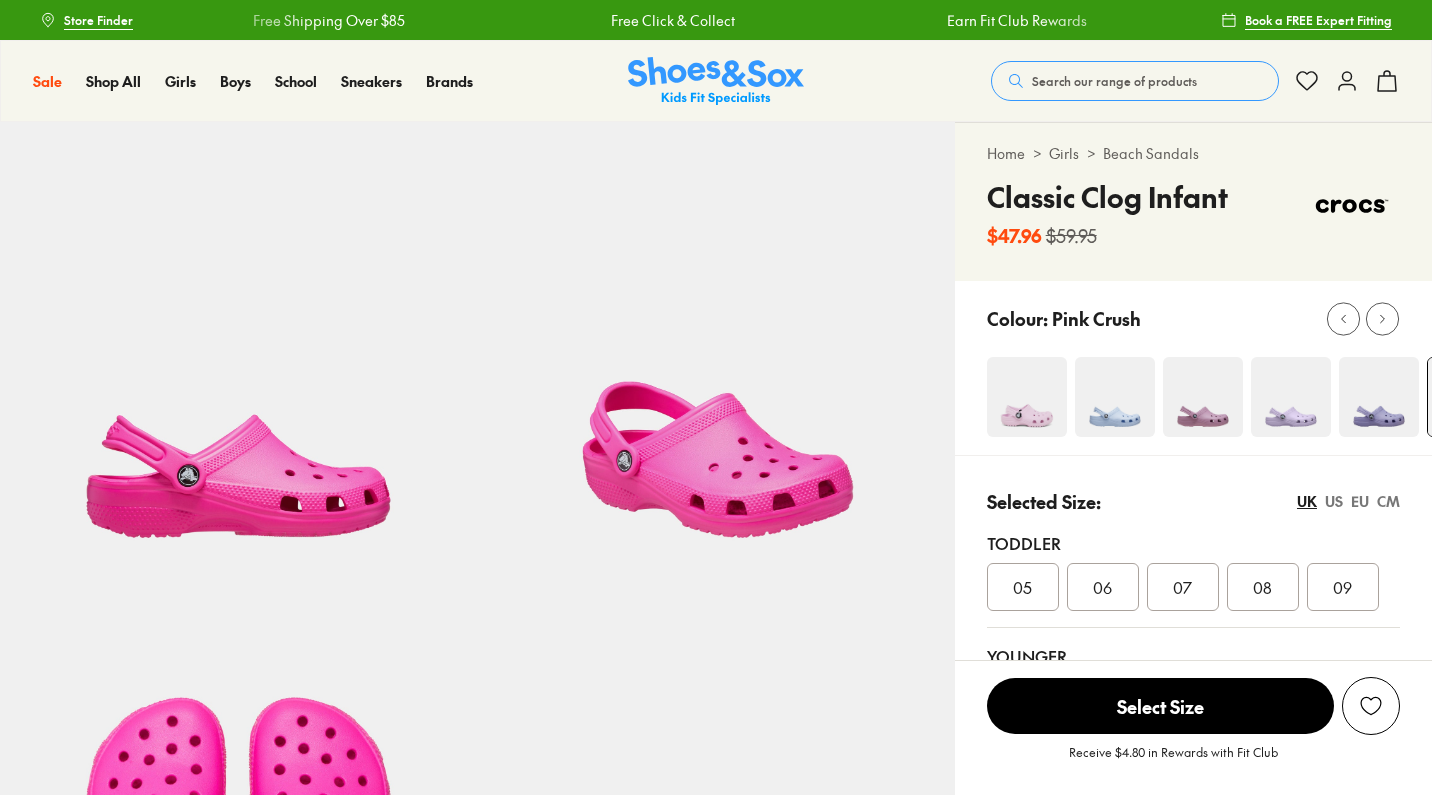 scroll, scrollTop: 0, scrollLeft: 0, axis: both 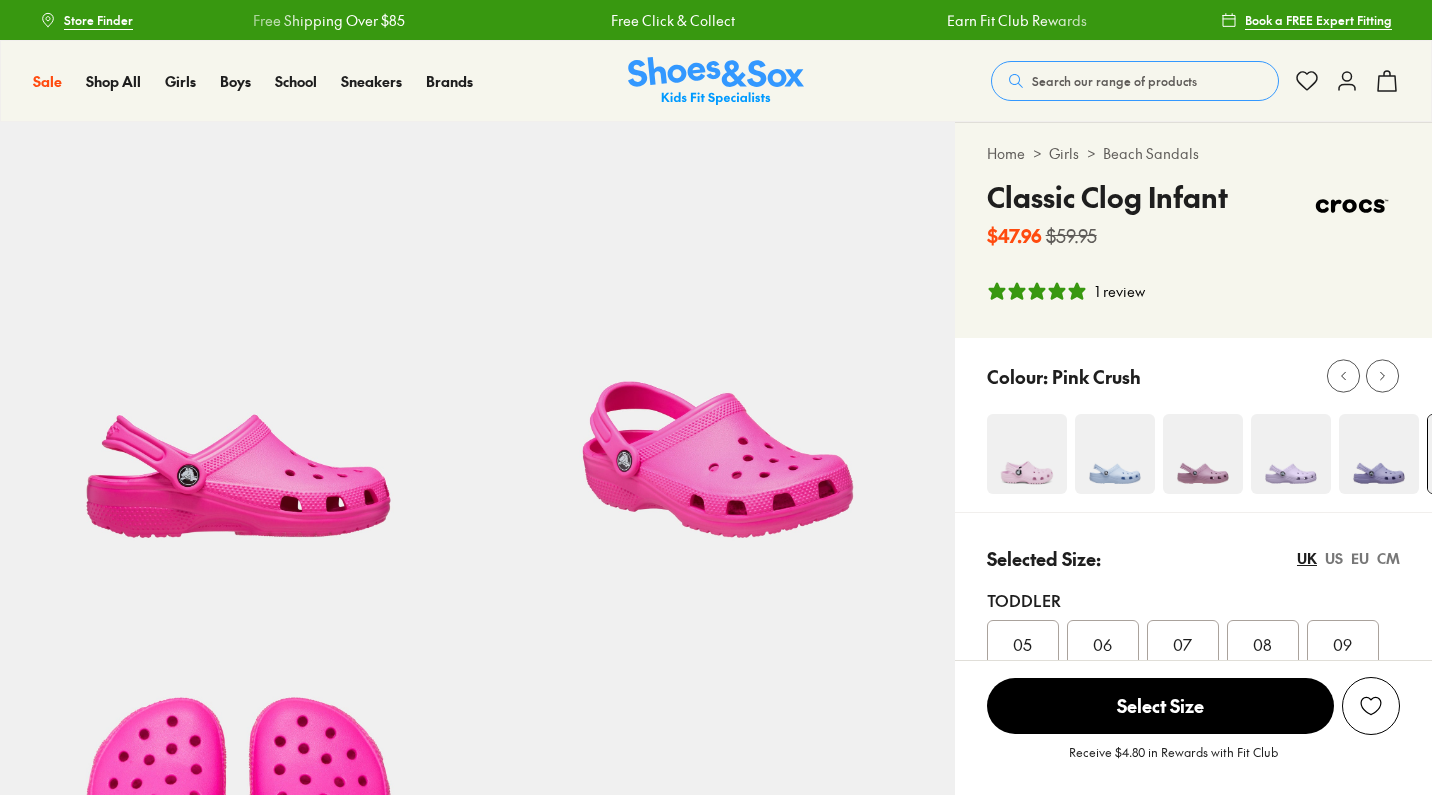 select on "*" 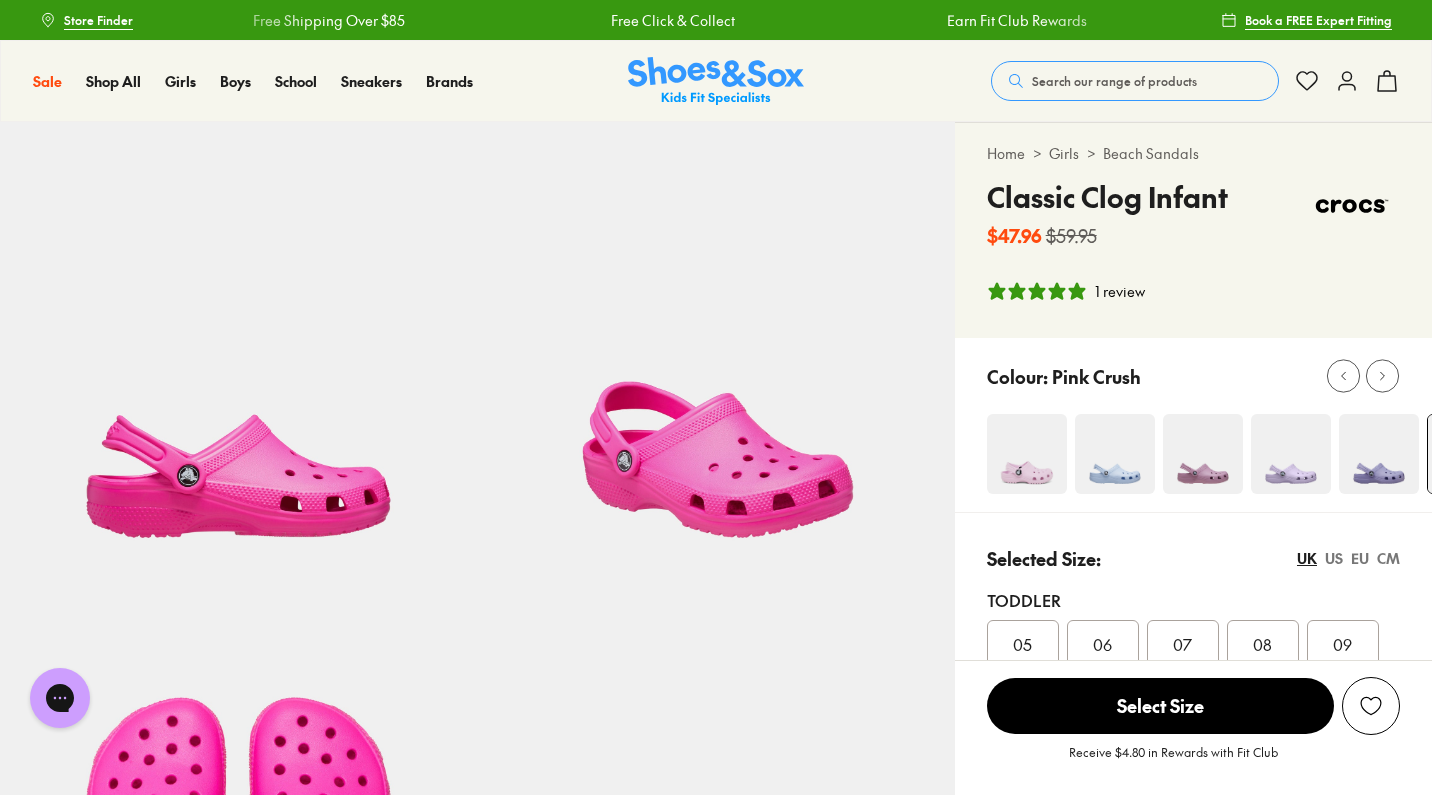 scroll, scrollTop: 0, scrollLeft: 0, axis: both 